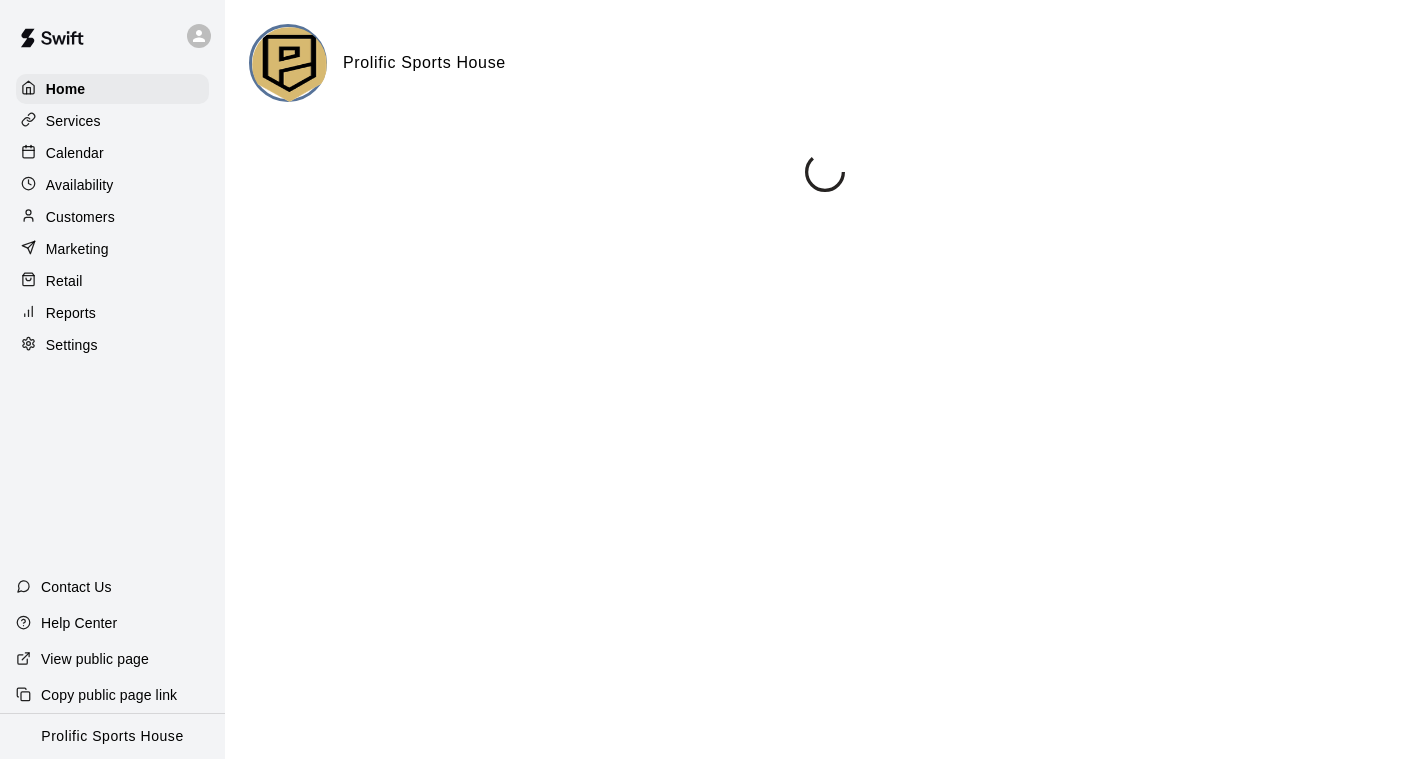 scroll, scrollTop: 0, scrollLeft: 0, axis: both 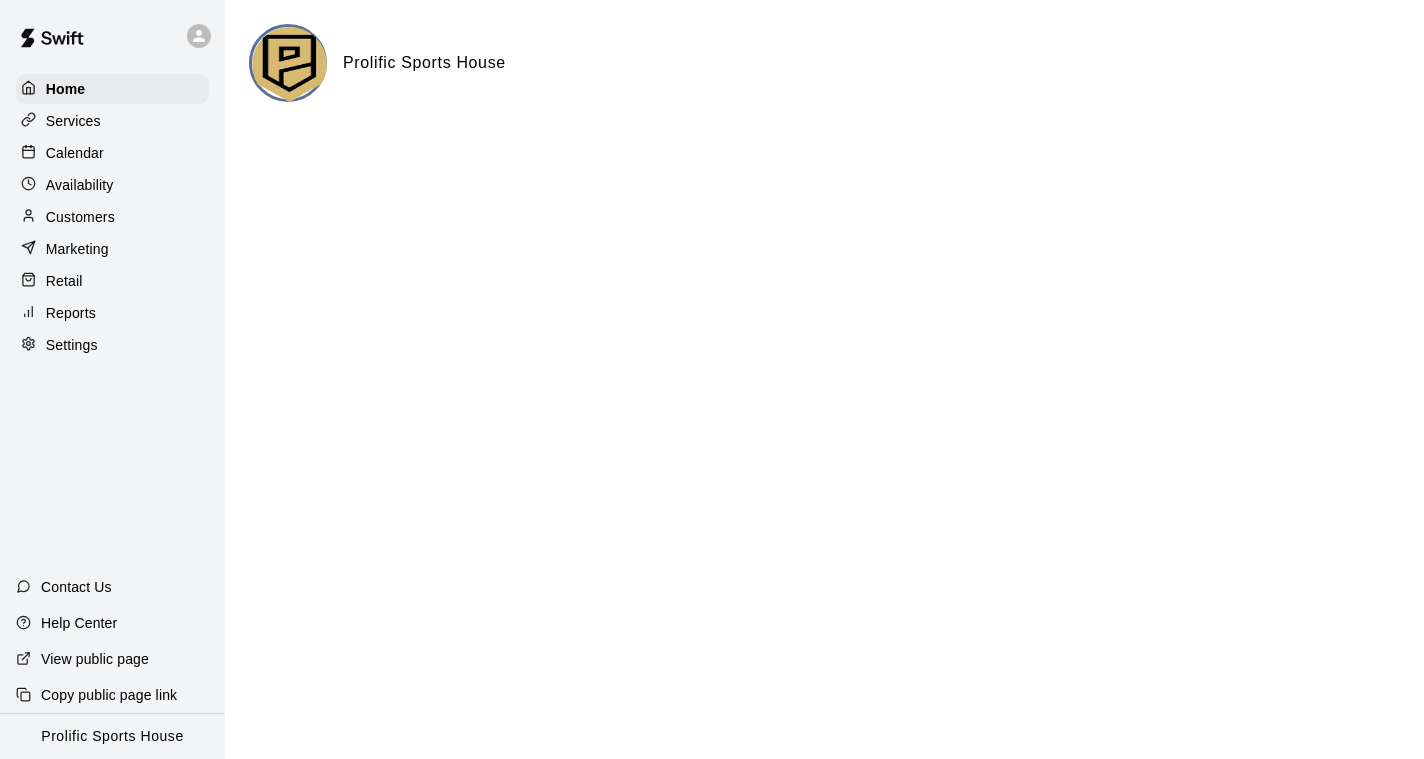 click at bounding box center [199, 36] 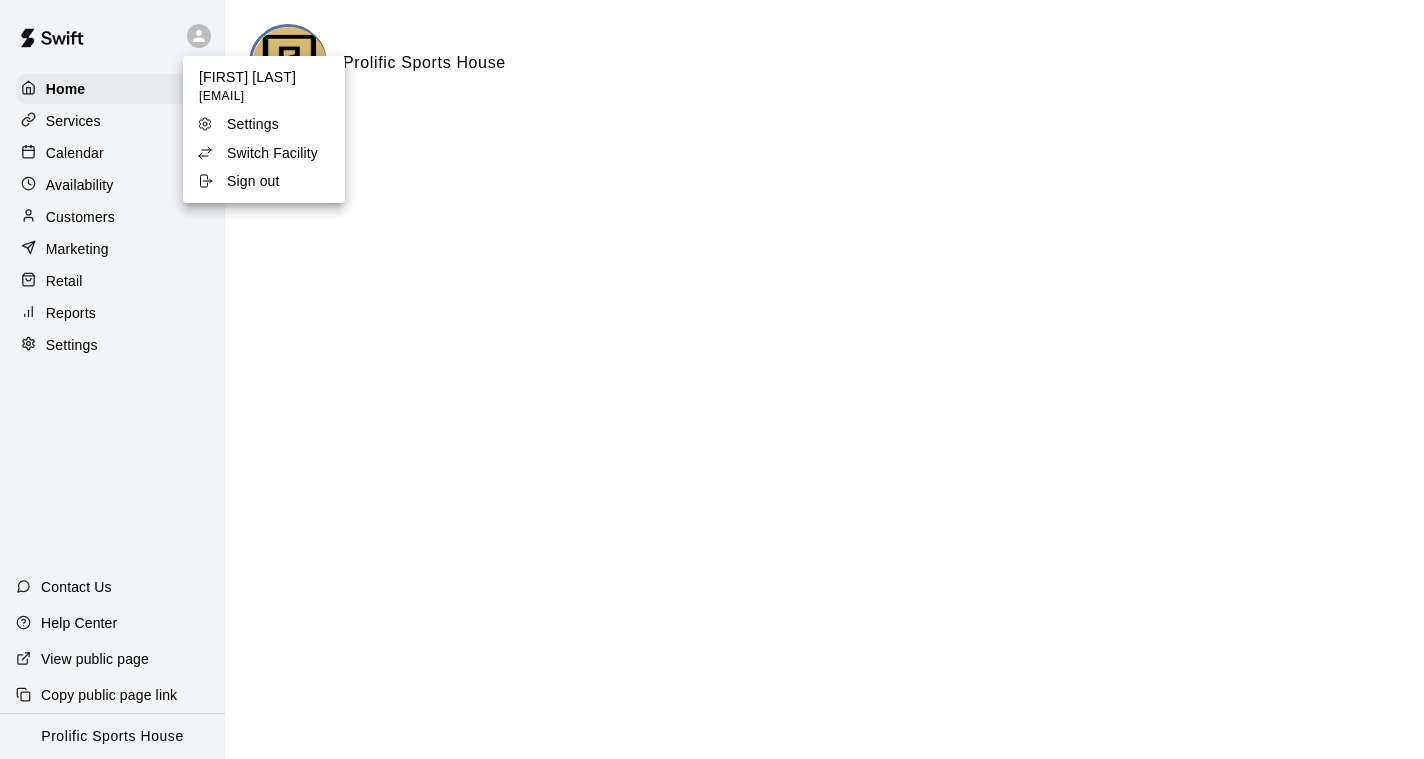 click on "Switch Facility" at bounding box center [272, 153] 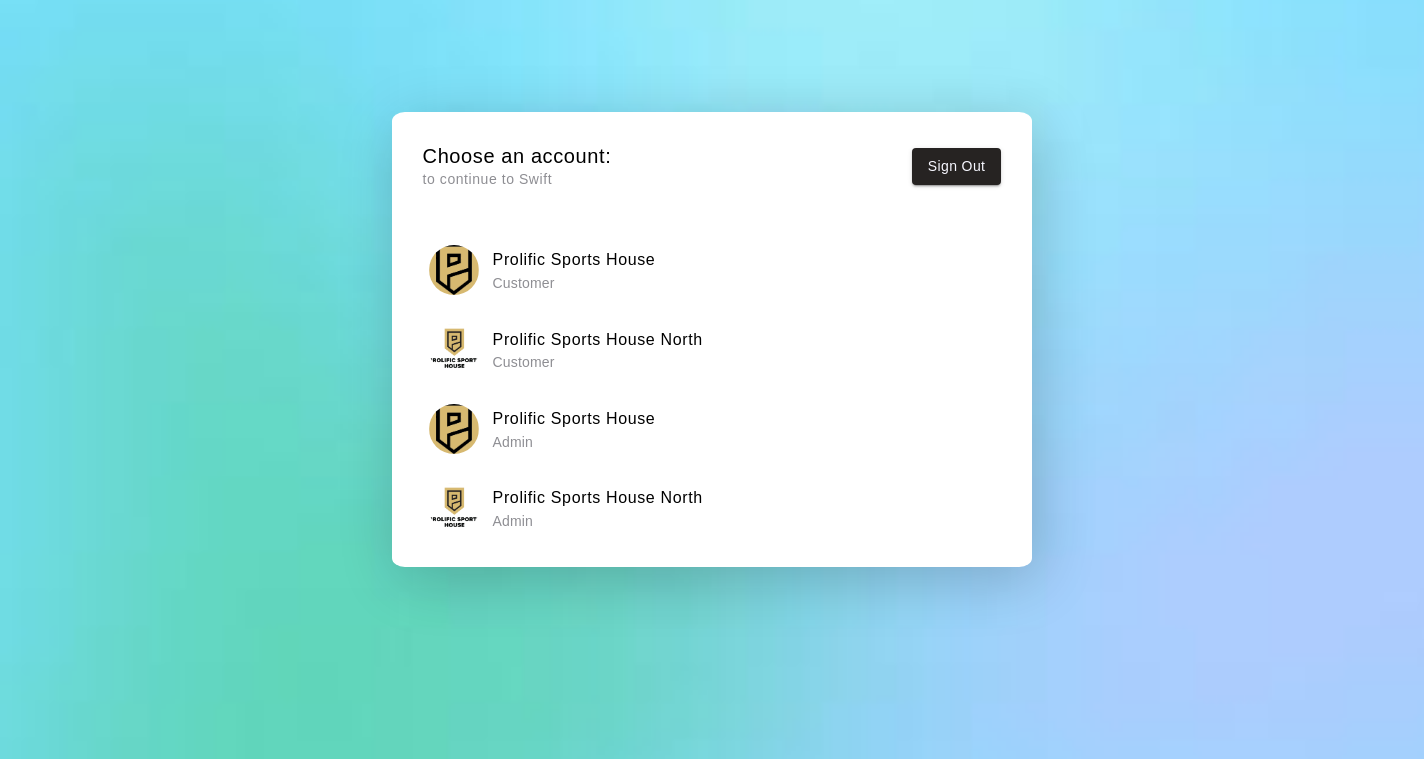 click on "Prolific Sports House North" at bounding box center (598, 498) 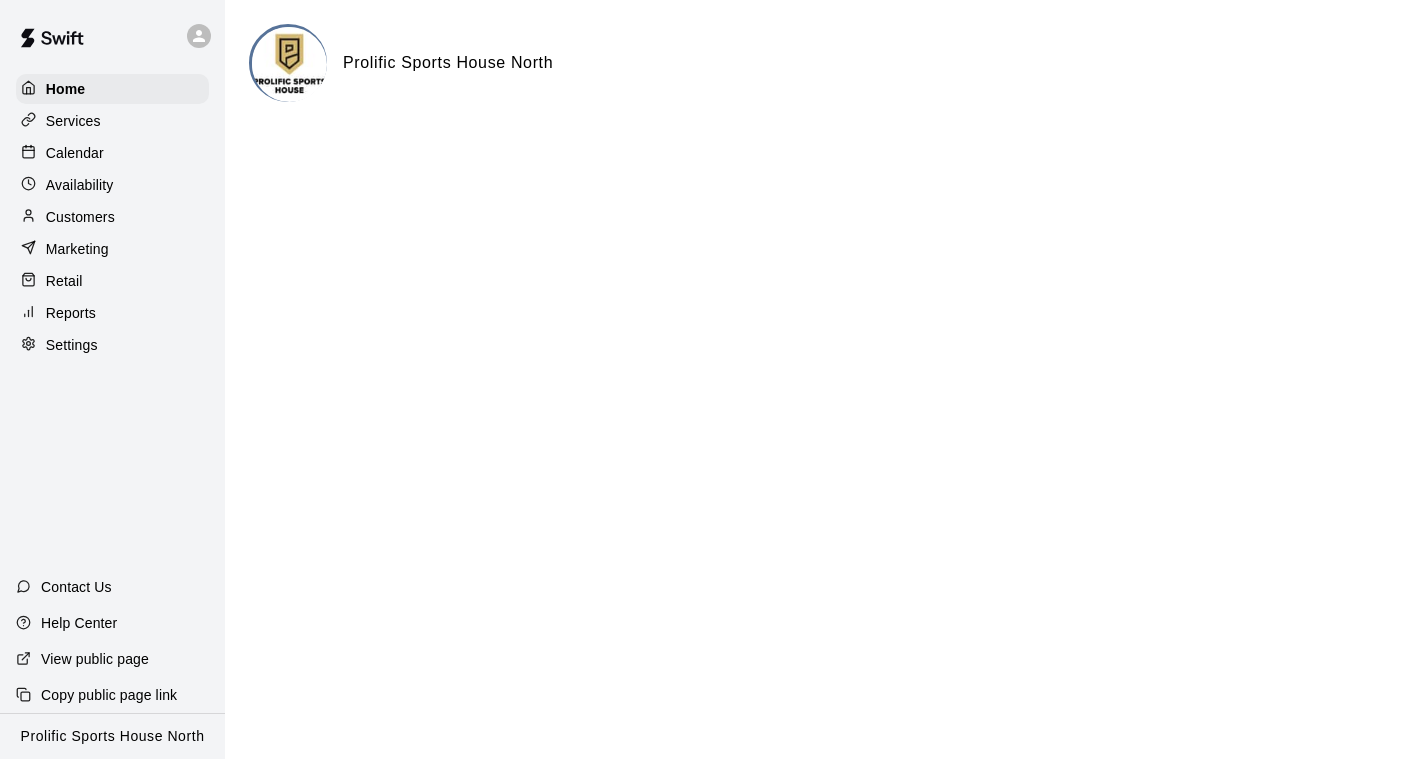 click on "Calendar" at bounding box center (112, 153) 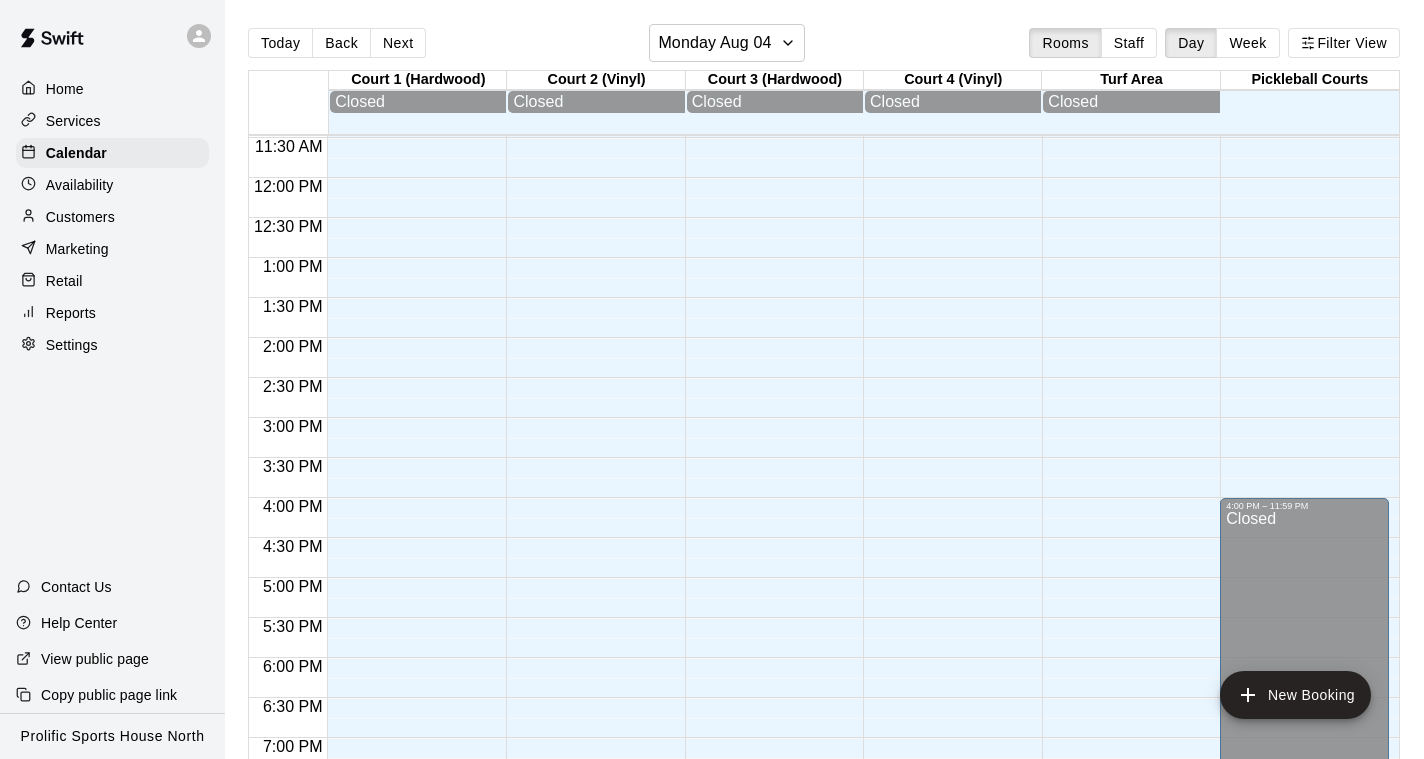 scroll, scrollTop: 755, scrollLeft: 0, axis: vertical 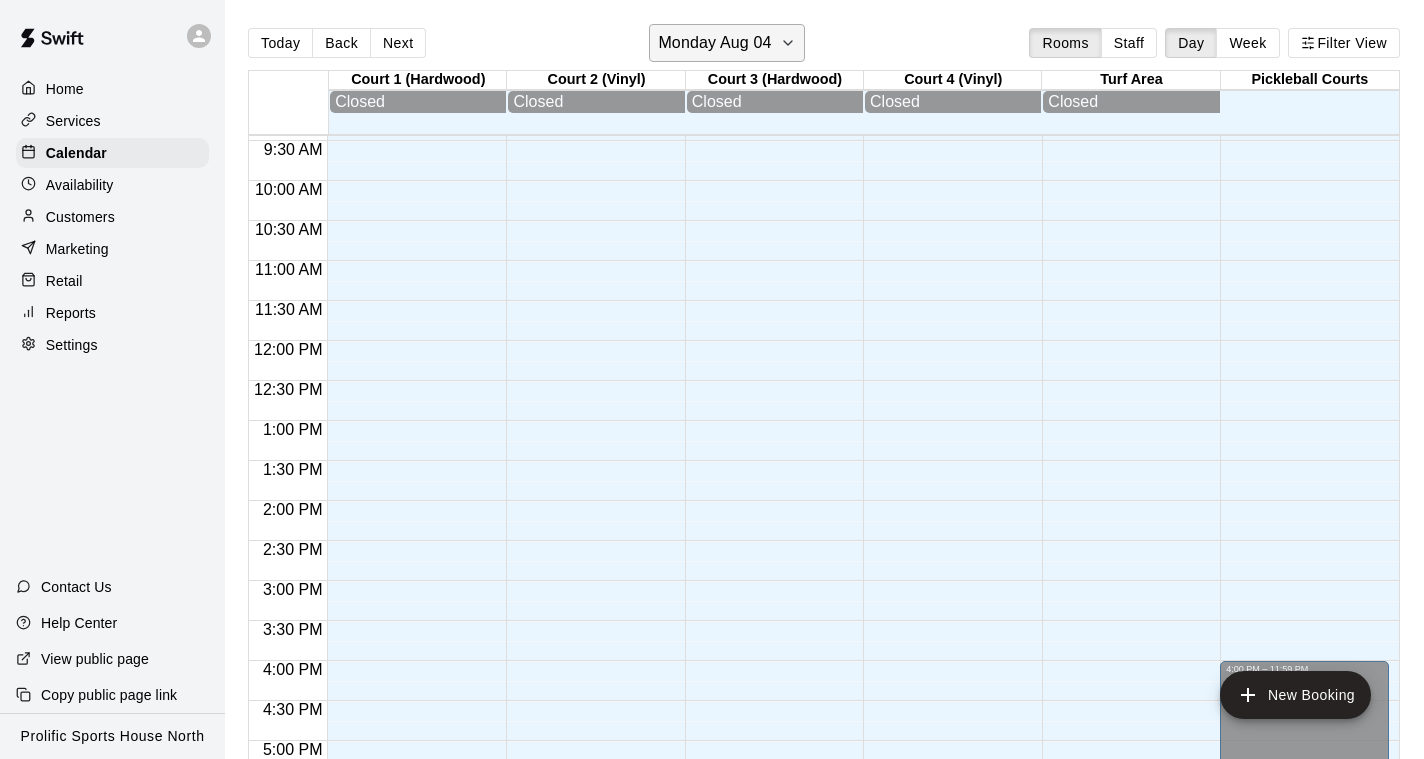 click on "Monday Aug 04" at bounding box center (726, 43) 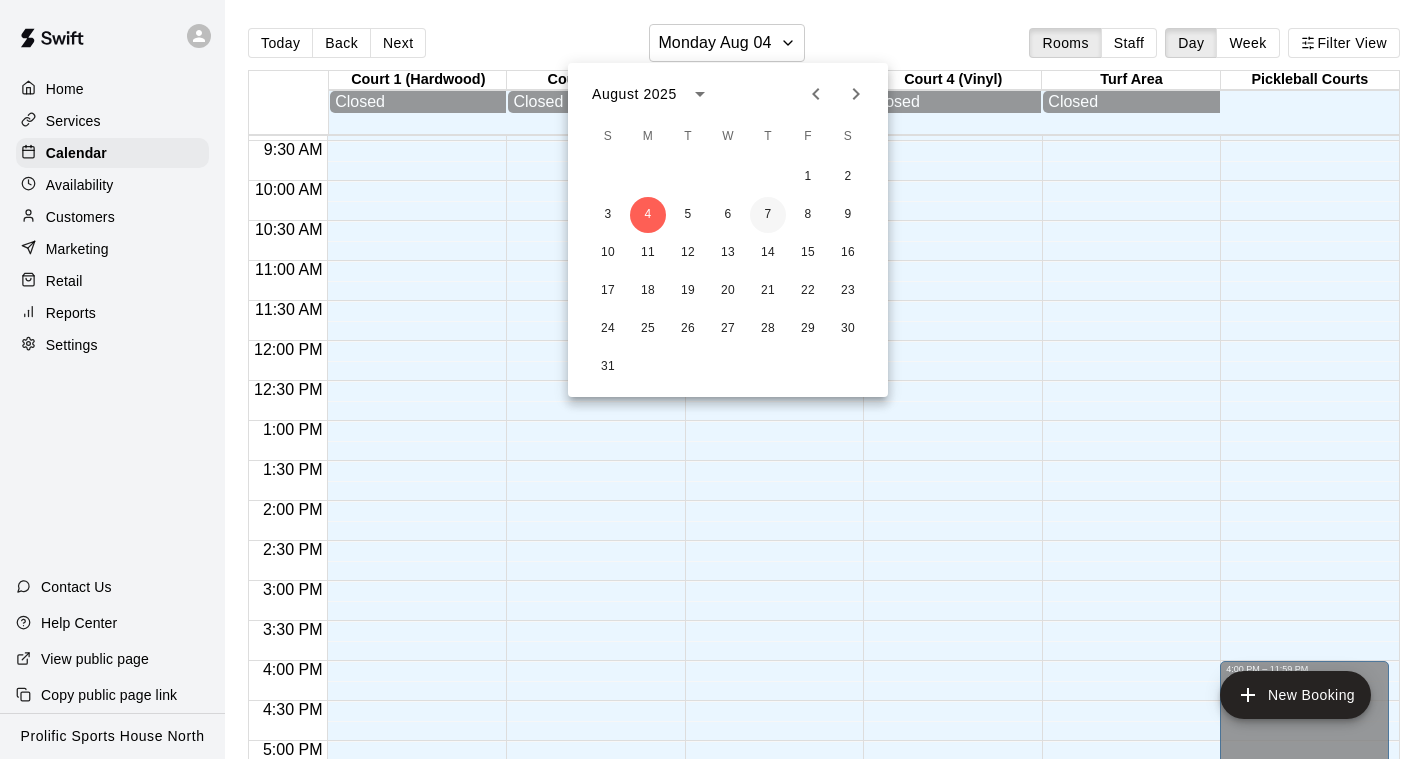 click on "7" at bounding box center [768, 215] 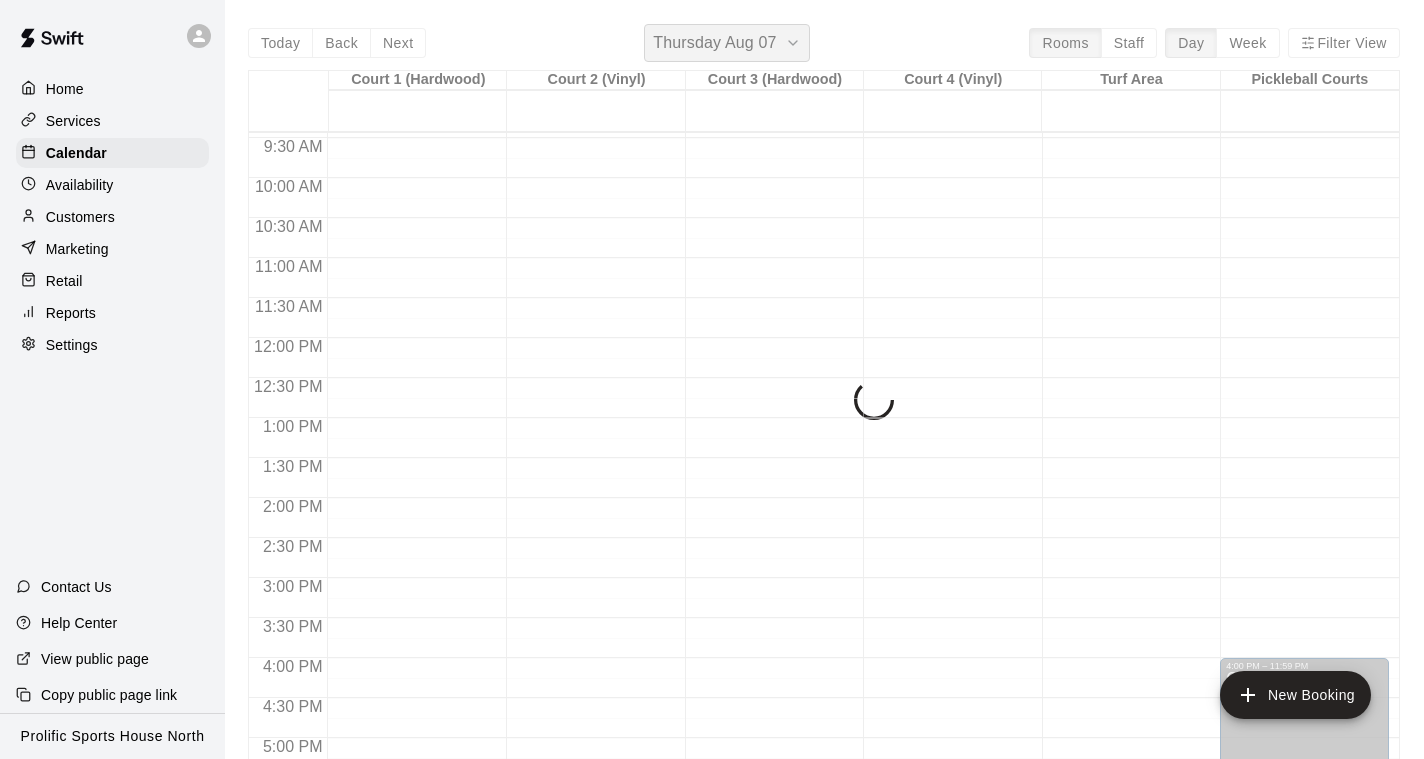 type 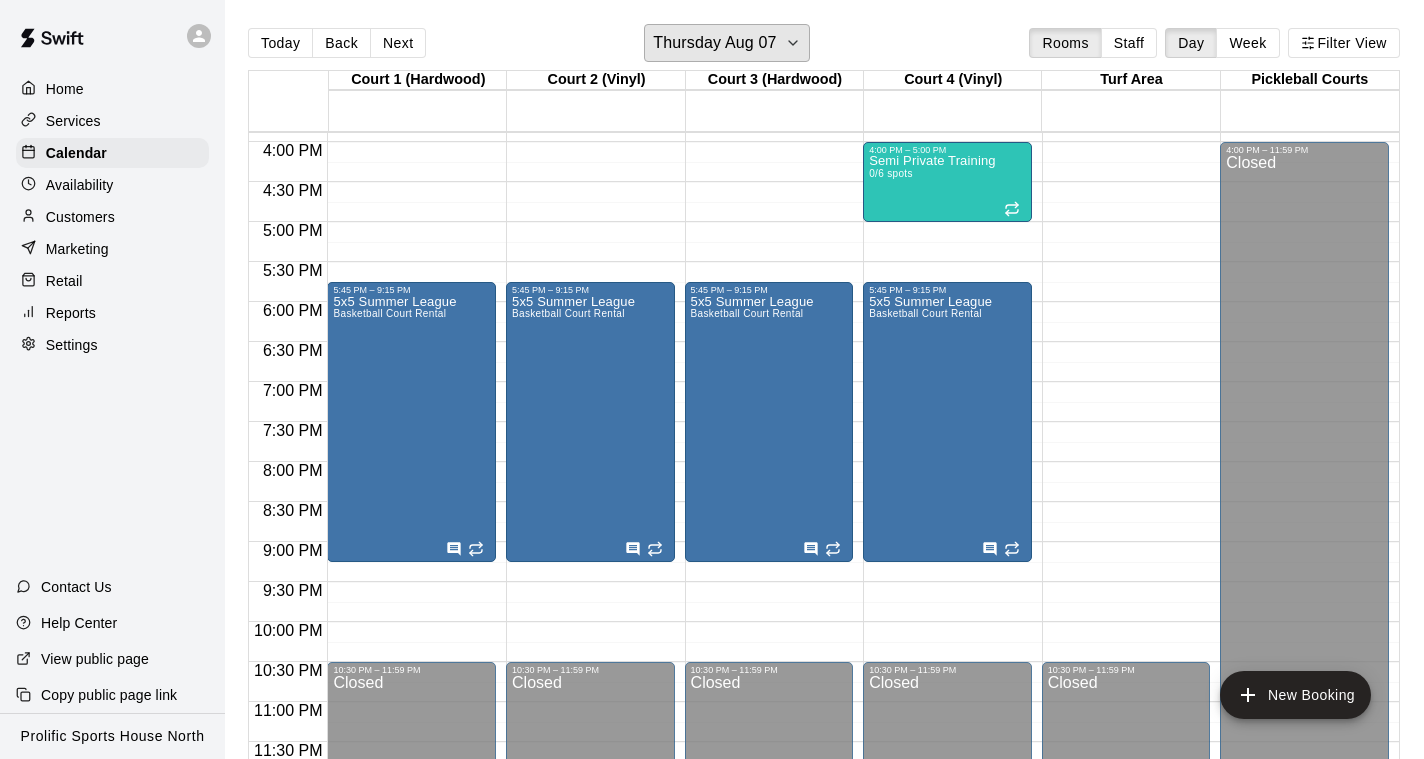 scroll, scrollTop: 1258, scrollLeft: 0, axis: vertical 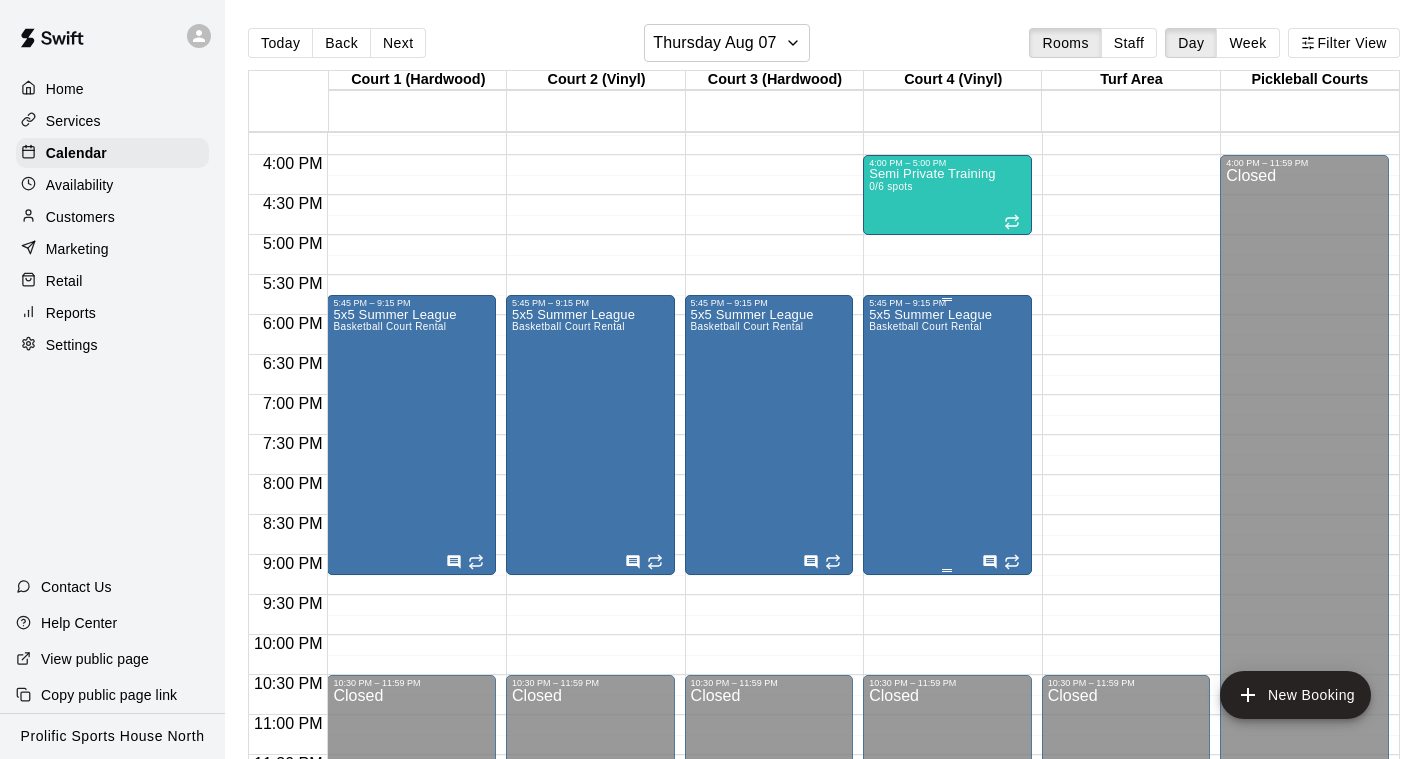 click on "Basketball Court Rental" at bounding box center (925, 326) 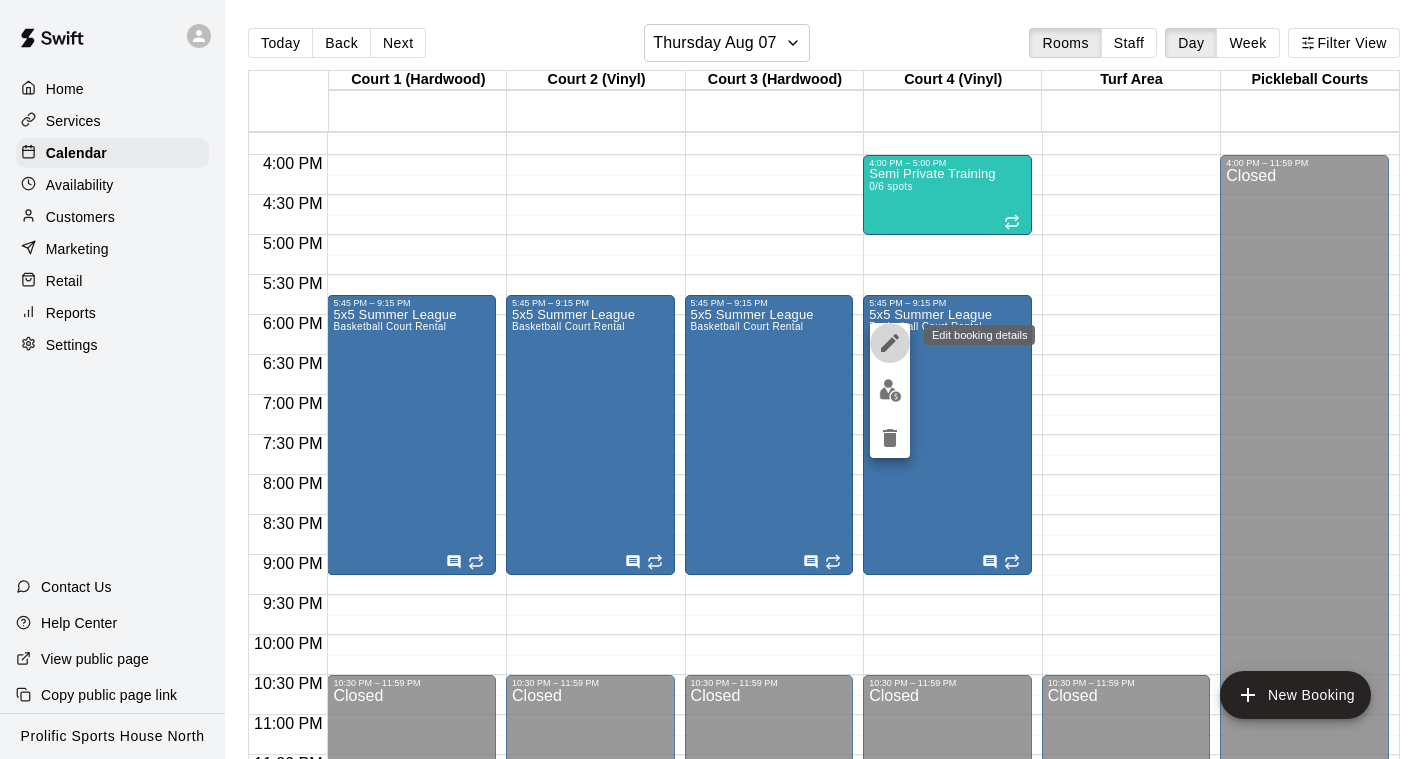 click 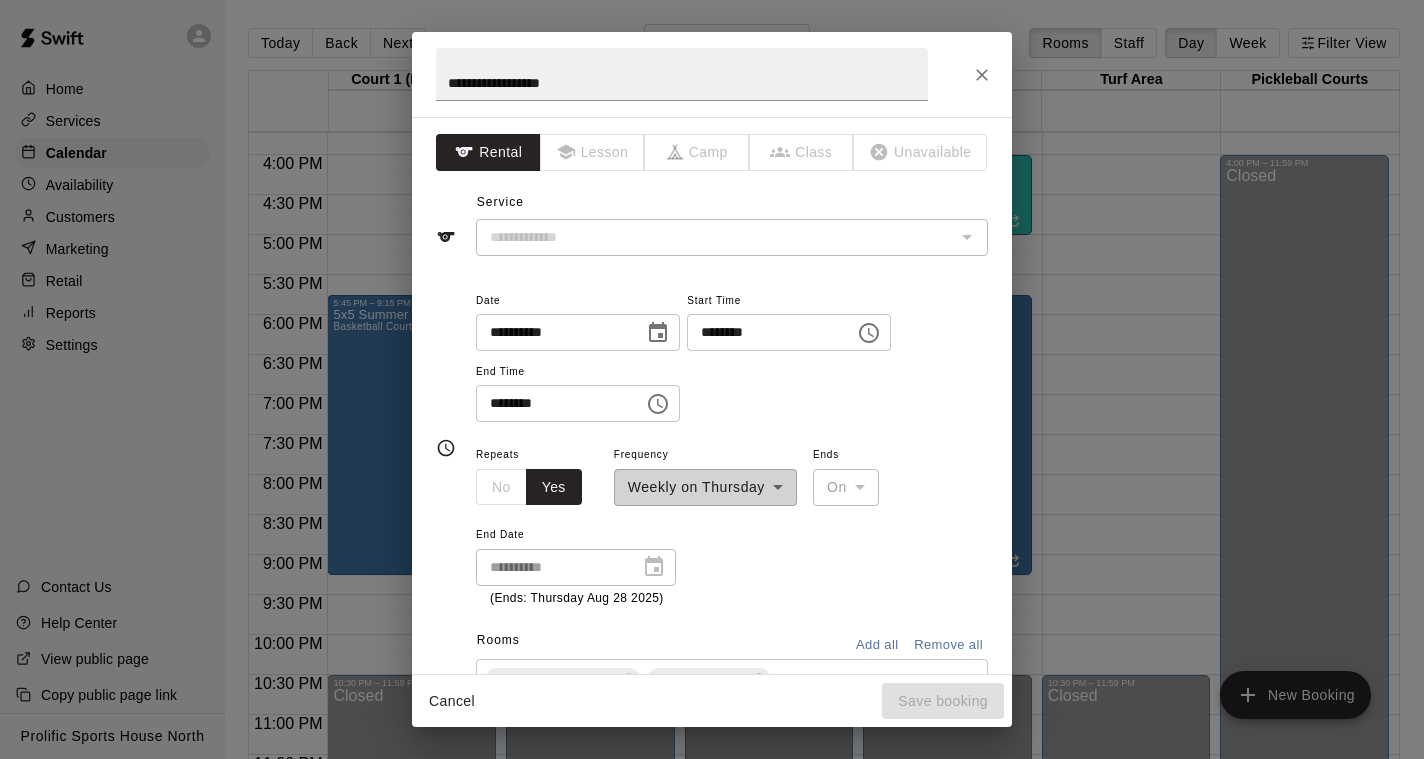type on "**********" 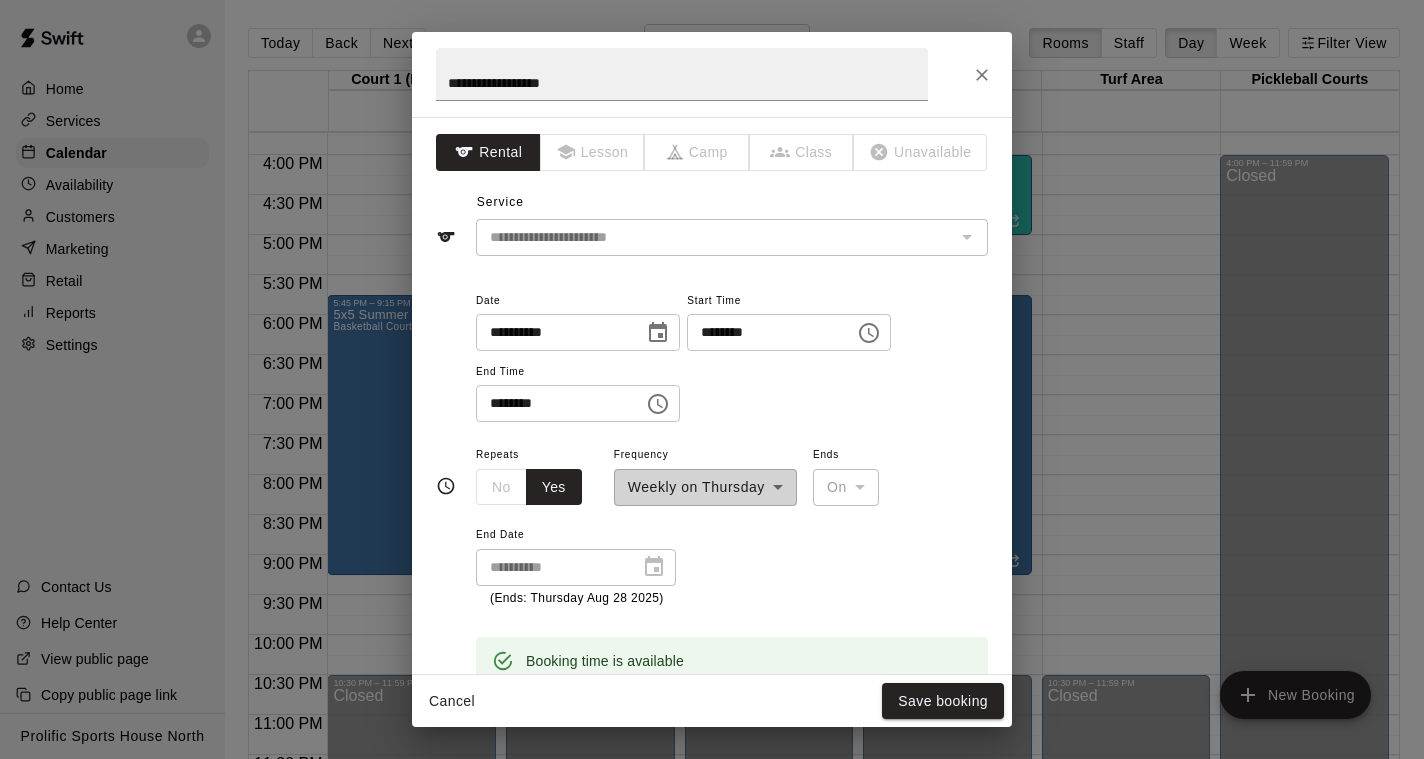 scroll, scrollTop: 217, scrollLeft: 0, axis: vertical 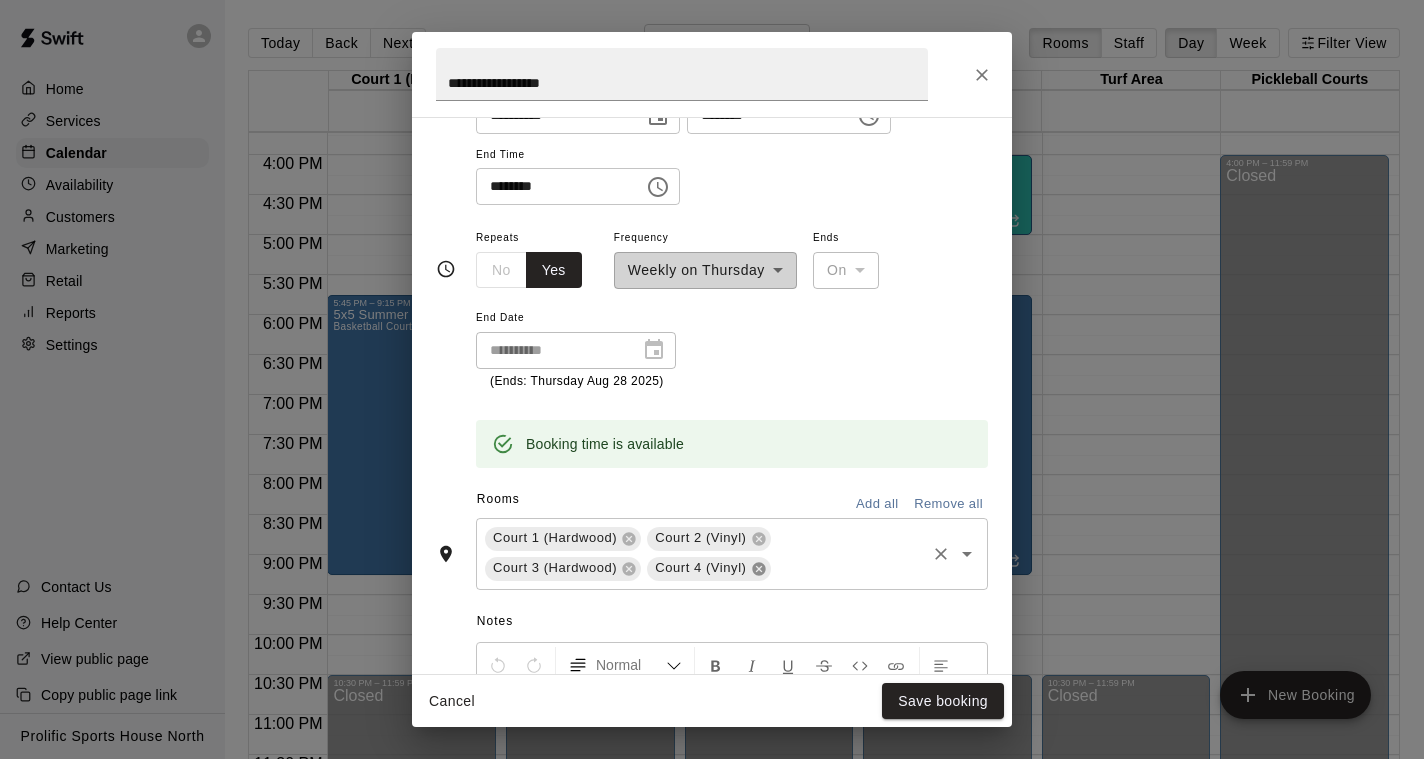 click 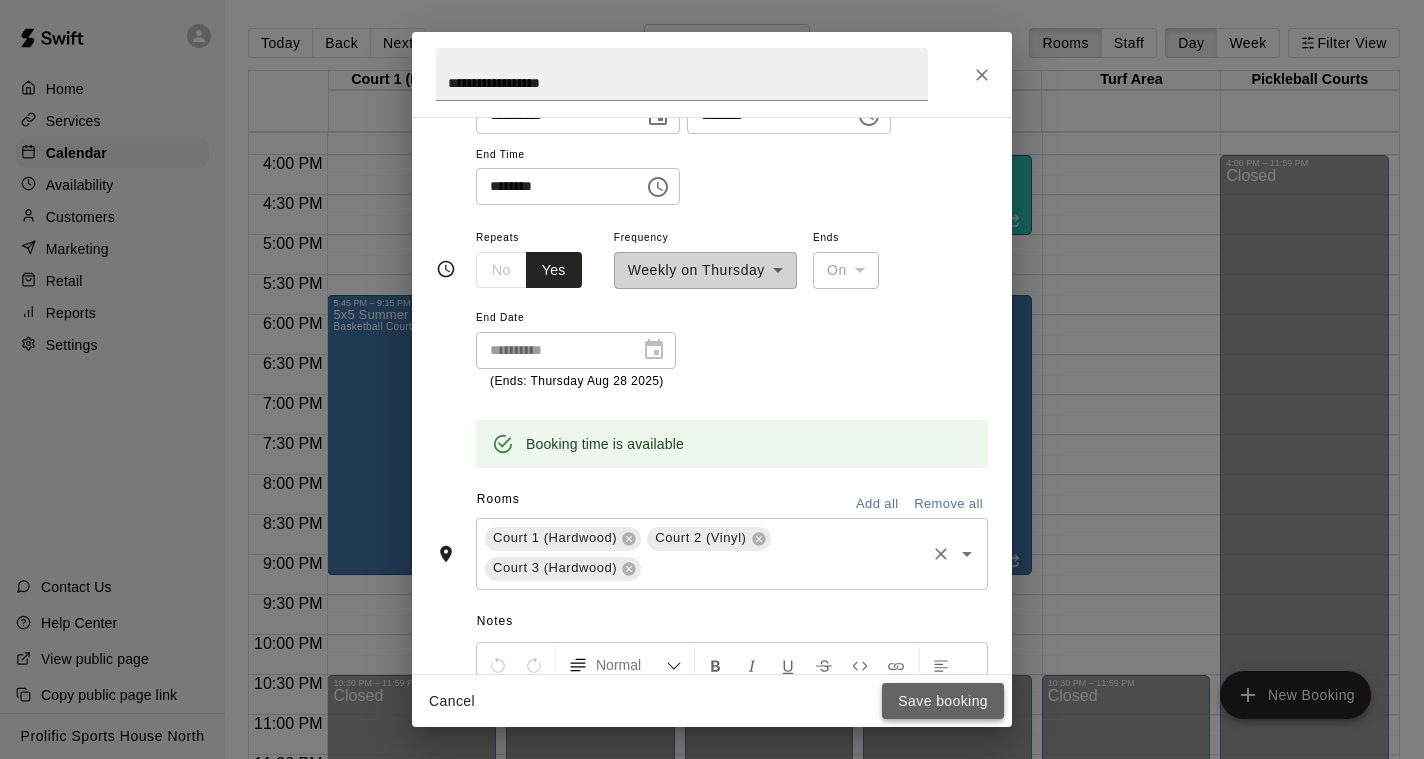 click on "Save booking" at bounding box center (943, 701) 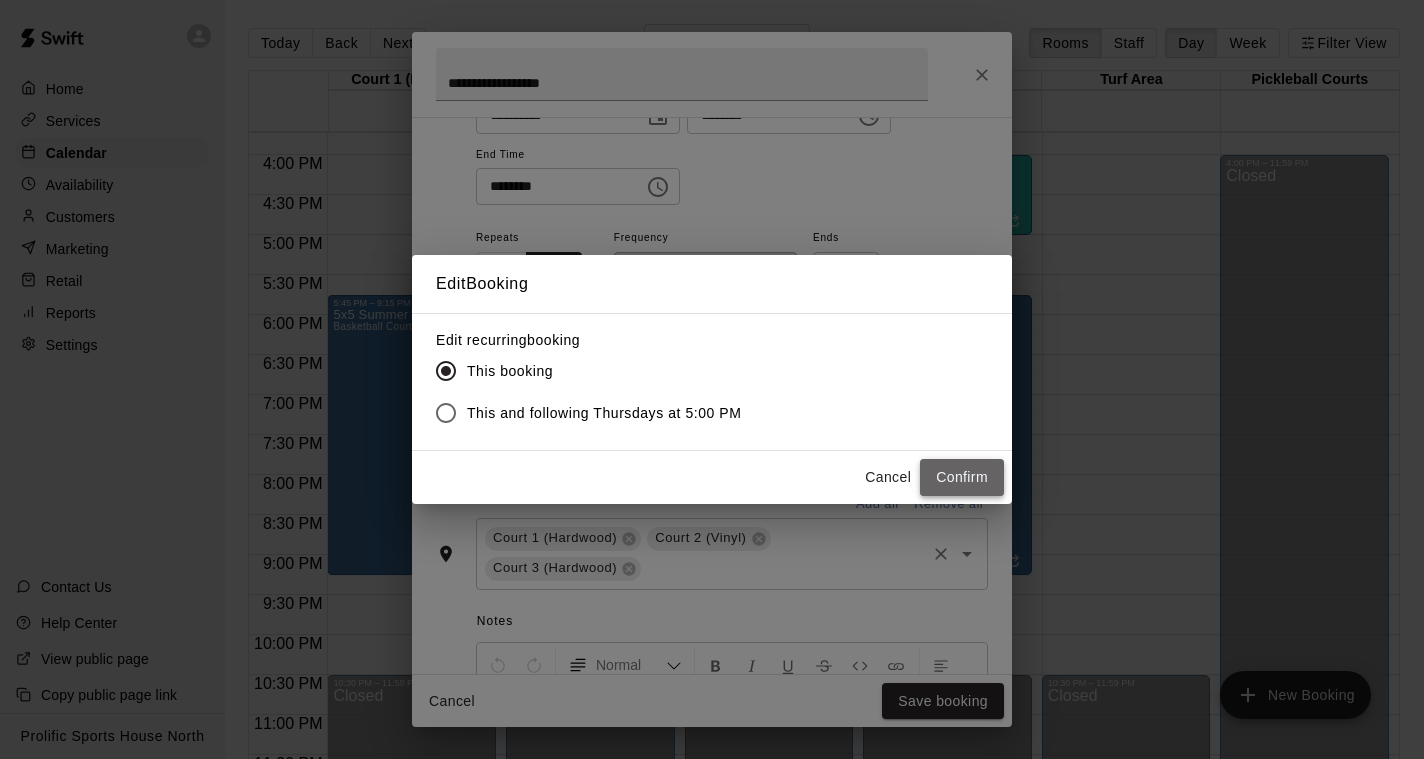 click on "Confirm" at bounding box center [962, 477] 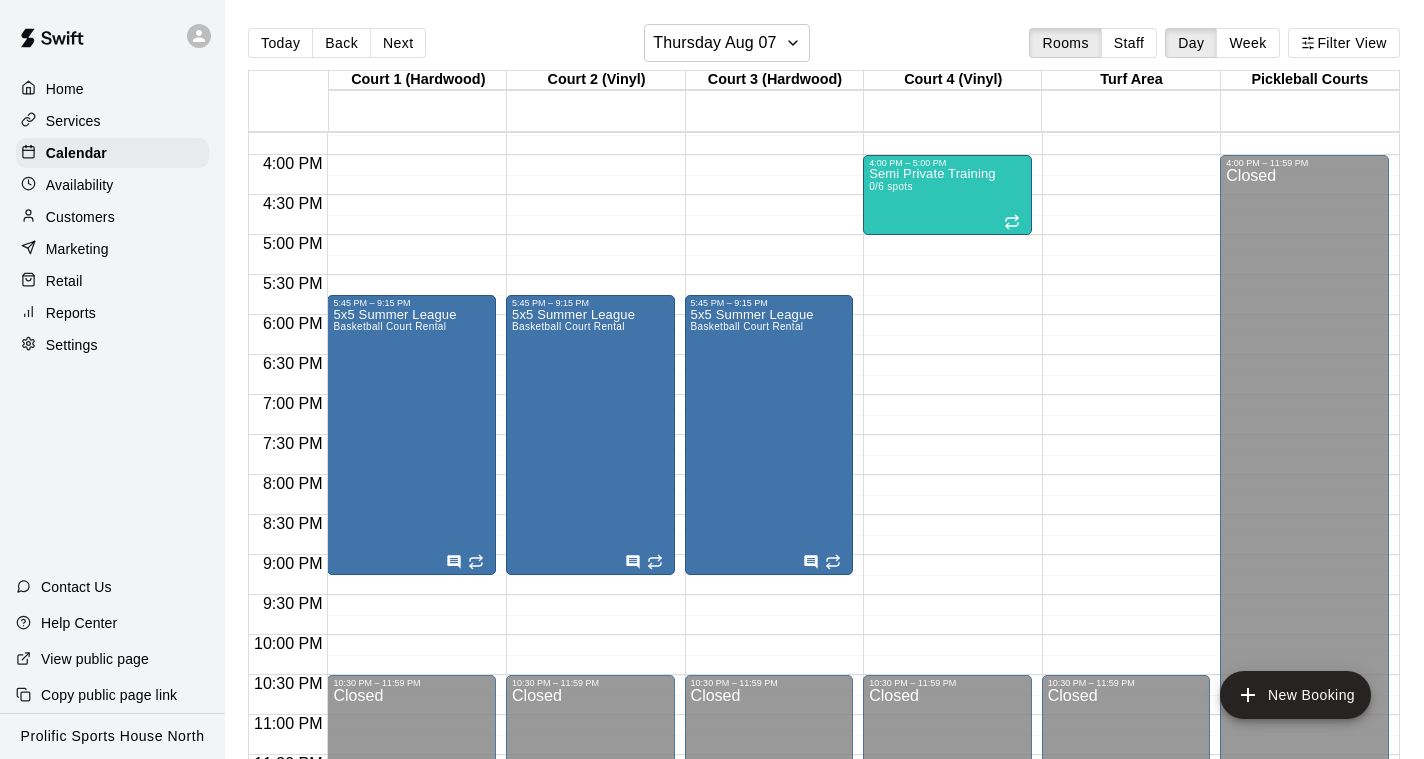 click on "[TIME] – [TIME] Closed [TIME] – [TIME] Semi Private Training 0/6 spots [TIME] – [TIME] Closed" at bounding box center [947, -165] 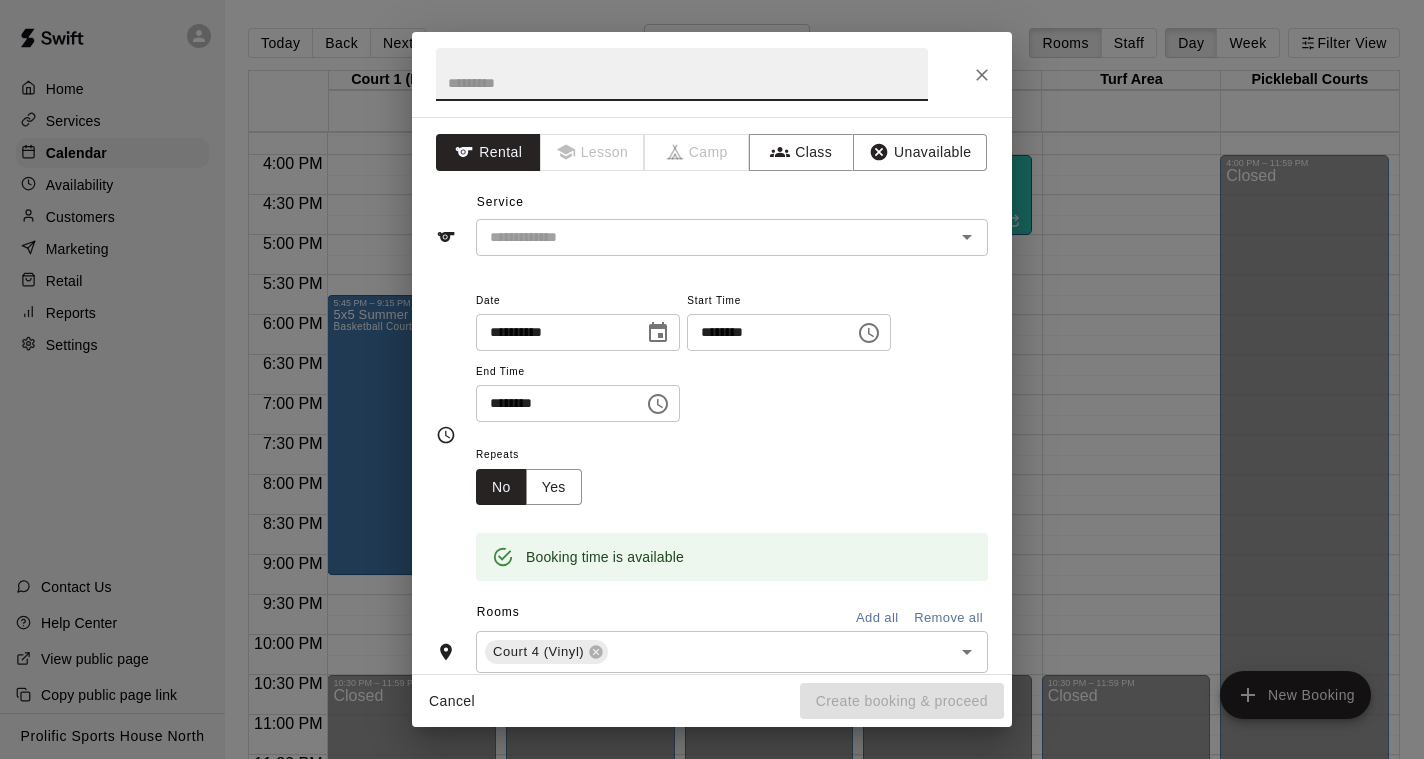 click on "********" at bounding box center [764, 332] 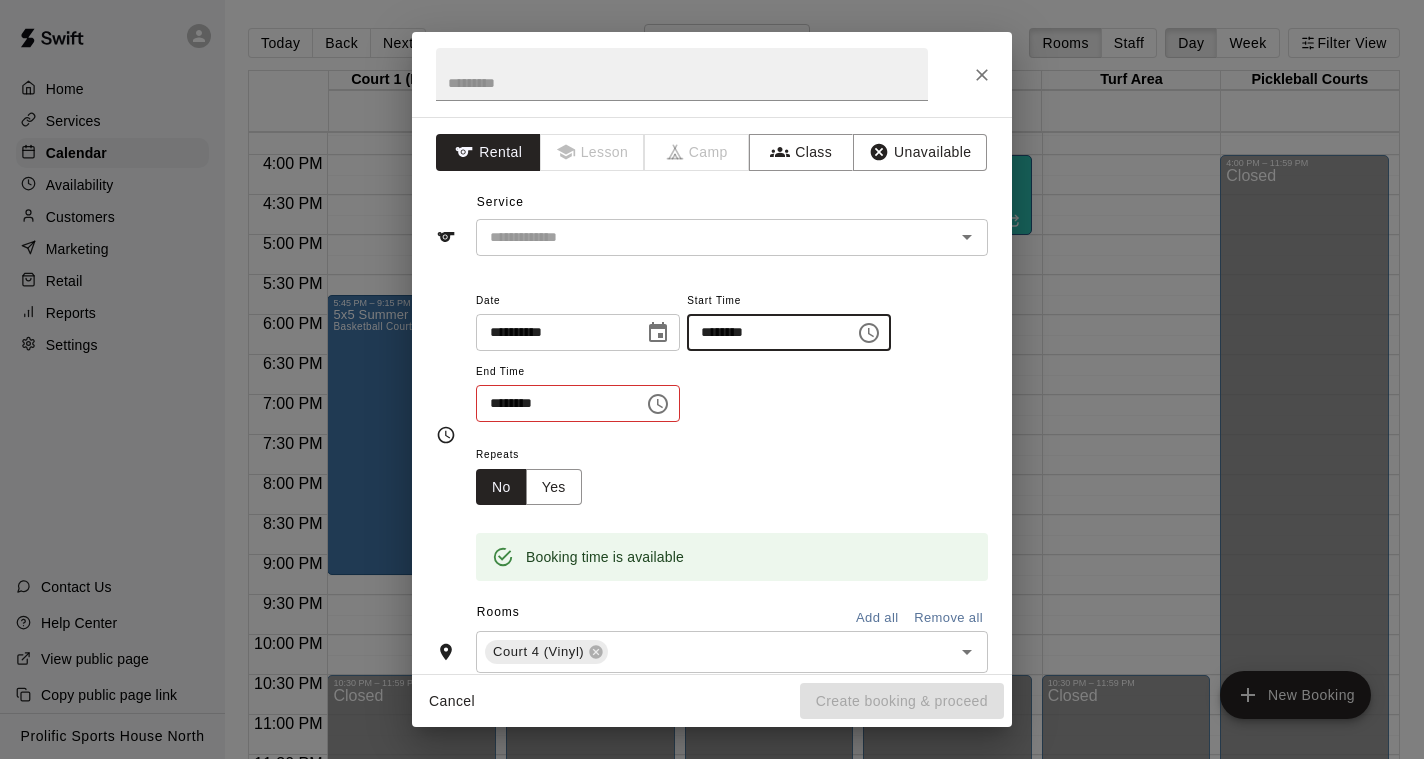type on "********" 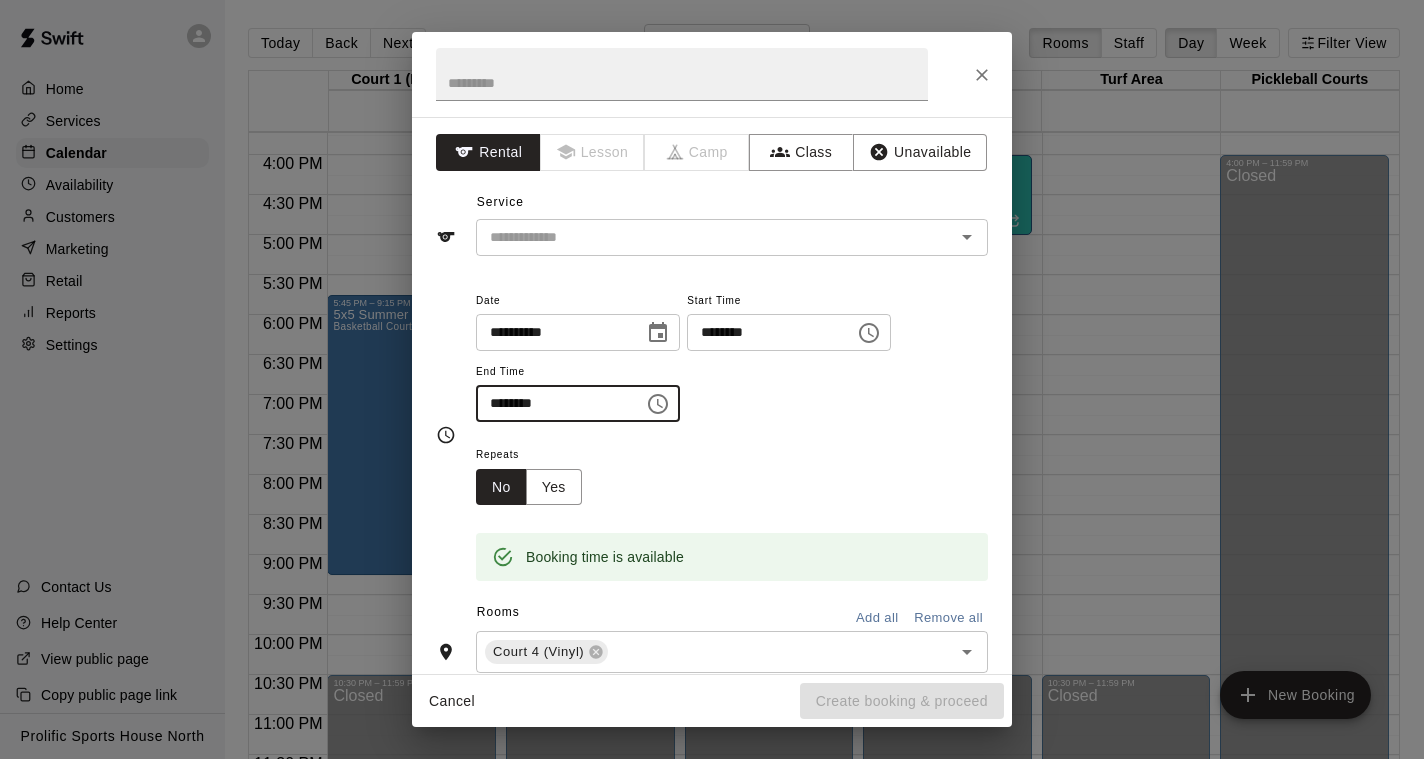 click on "********" at bounding box center (553, 403) 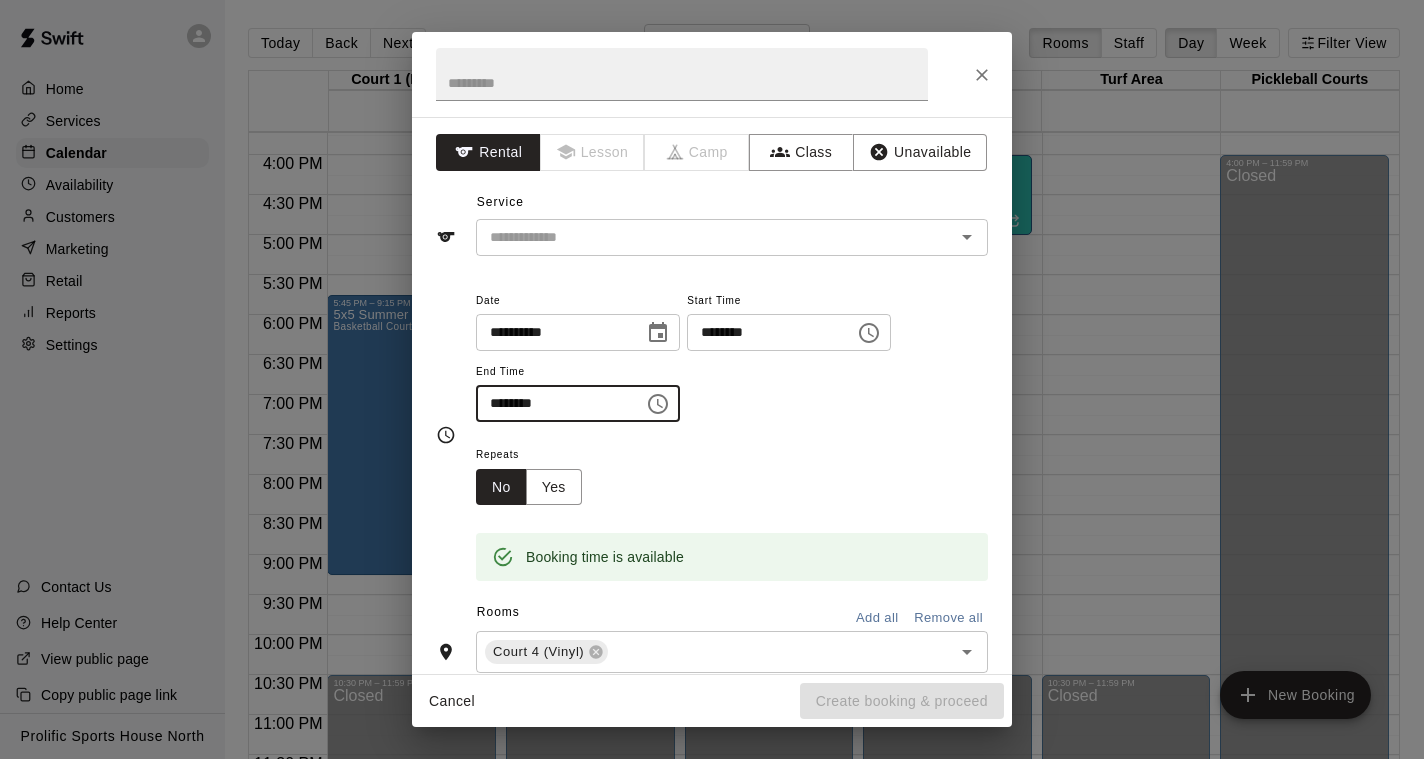 type on "********" 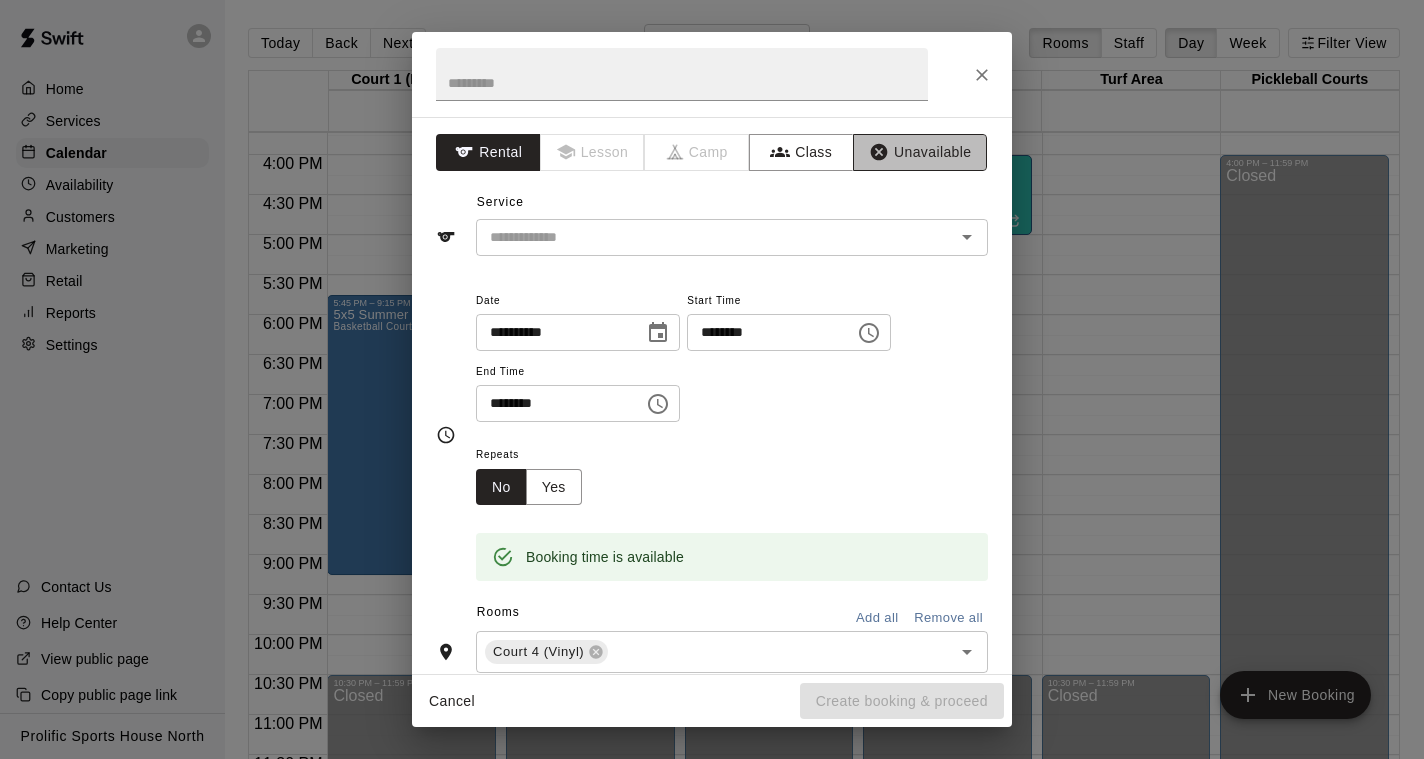 click on "Unavailable" at bounding box center (920, 152) 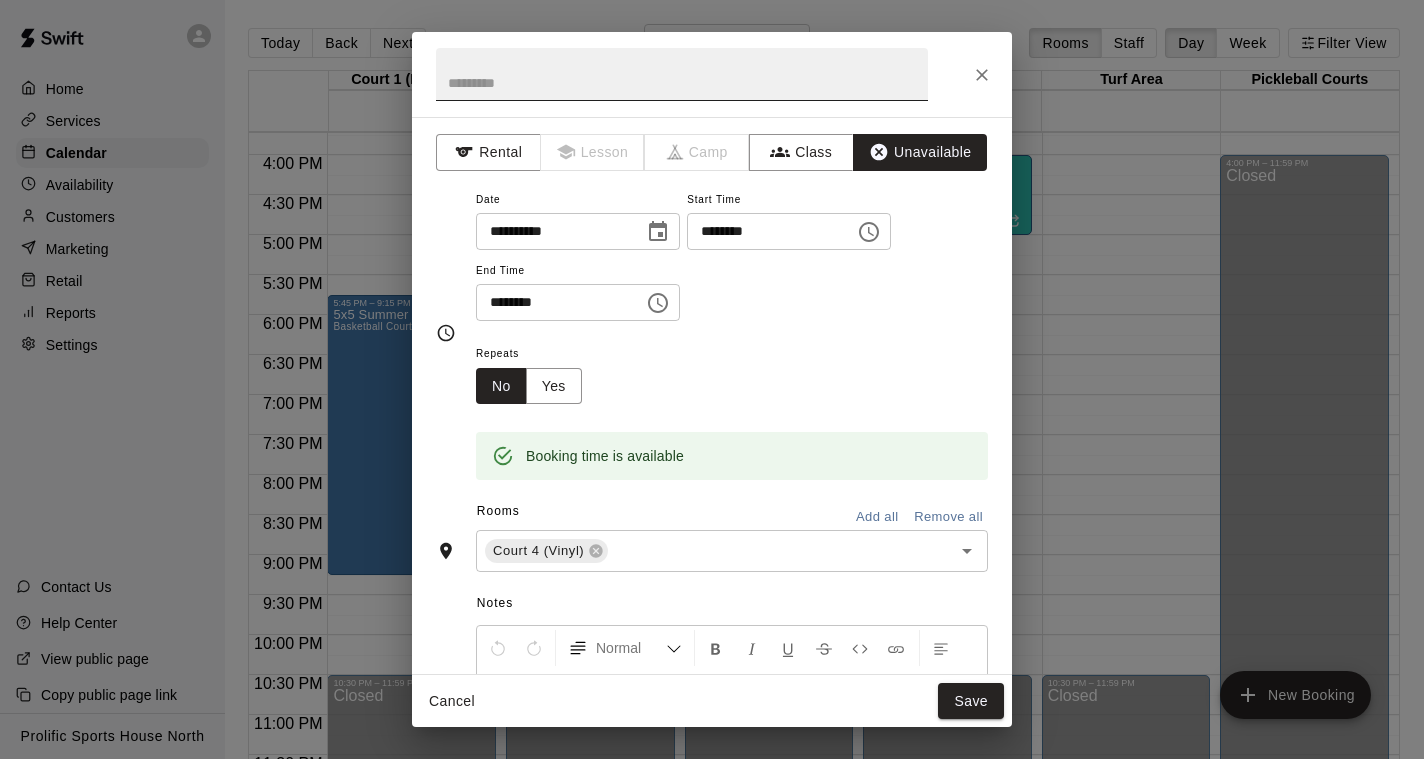 click at bounding box center (682, 74) 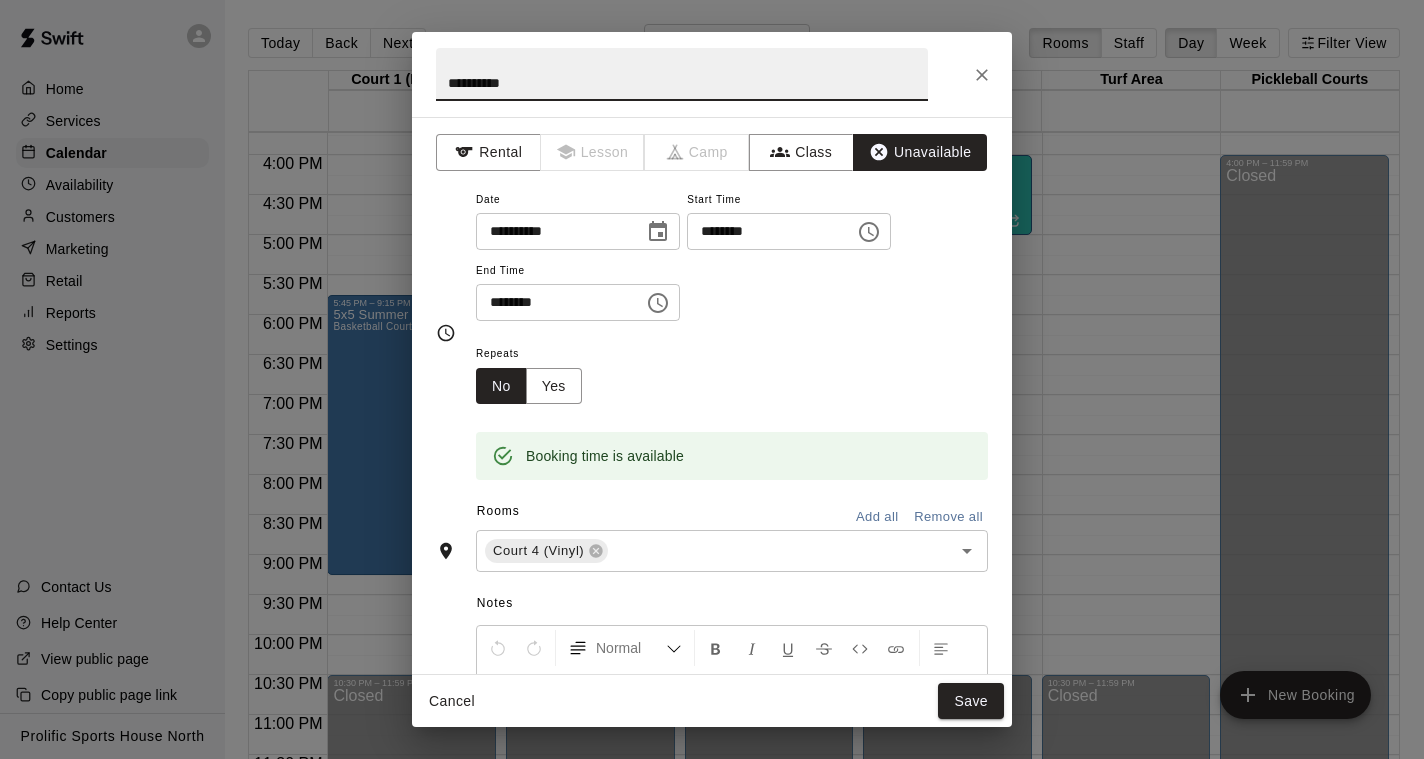 scroll, scrollTop: 216, scrollLeft: 0, axis: vertical 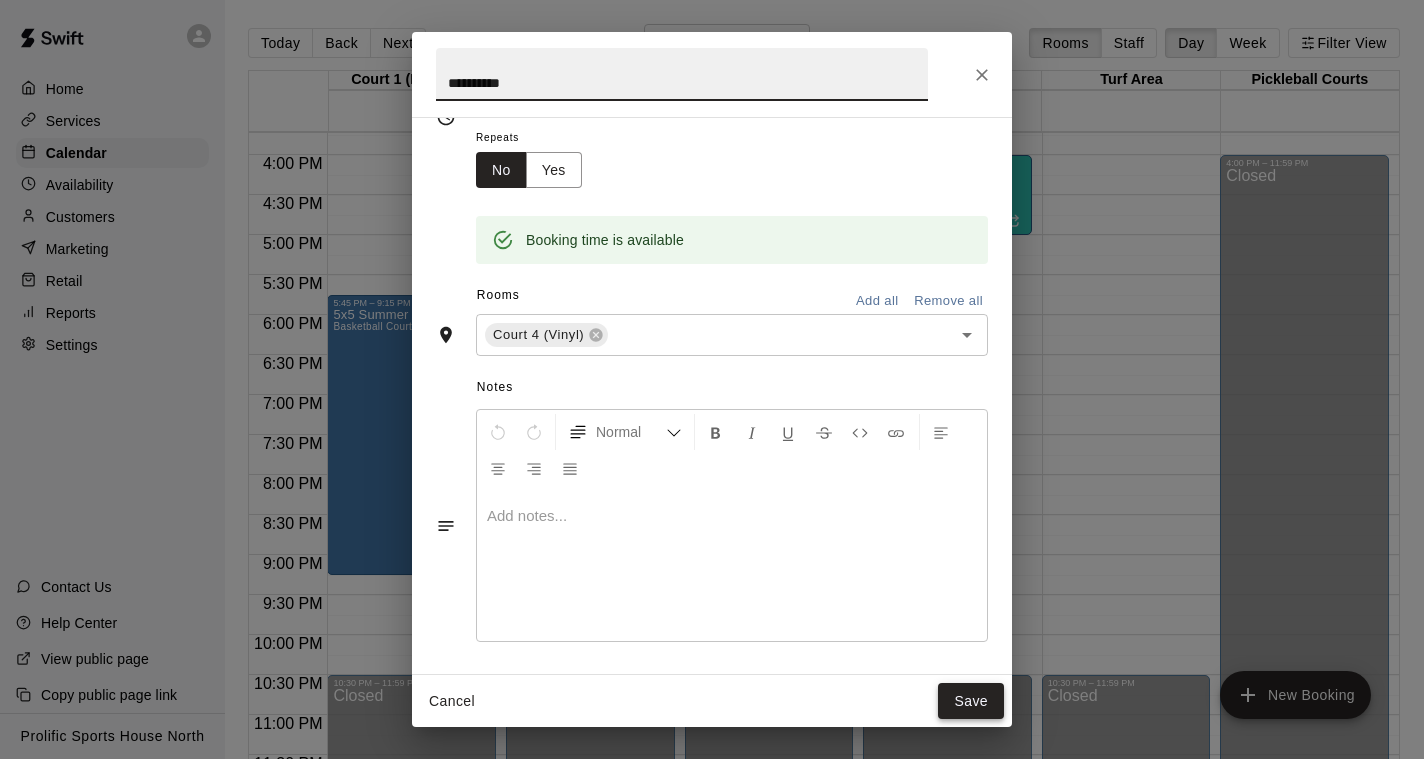 type on "**********" 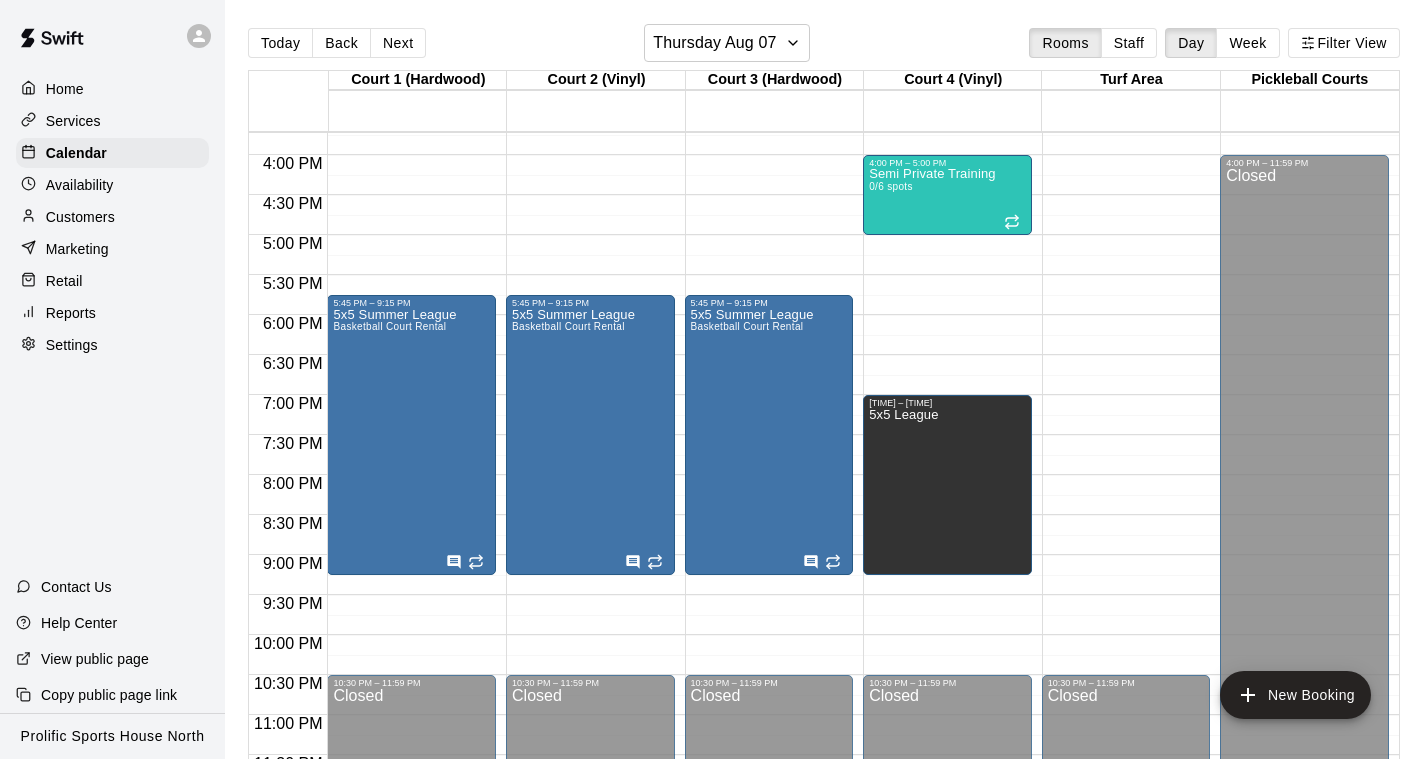 click on "[TIME] – [TIME] Closed [TIME] – [TIME] Semi Private Training 0/6 spots [TIME] – [TIME] 5x5 League [TIME] – [TIME] Closed" at bounding box center (947, -165) 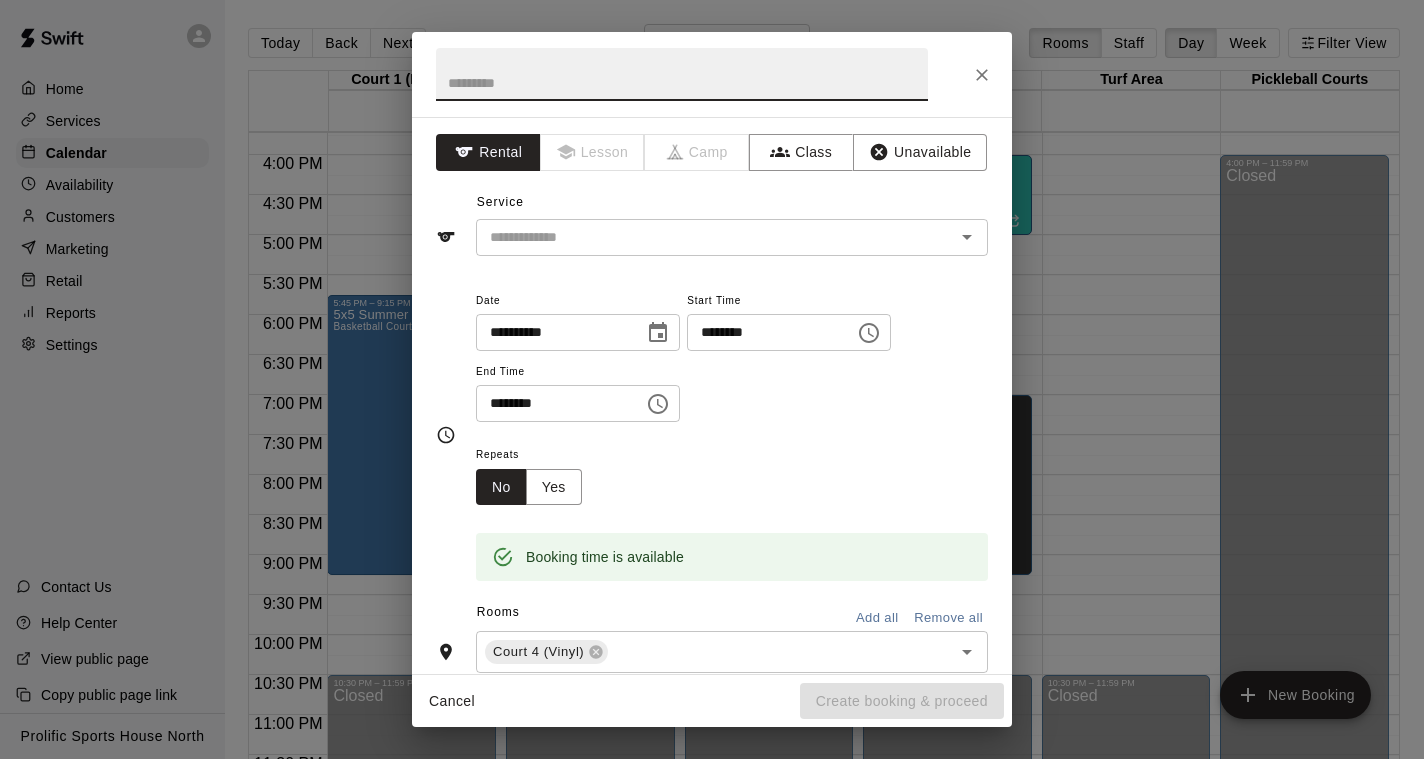 click on "********" at bounding box center [553, 403] 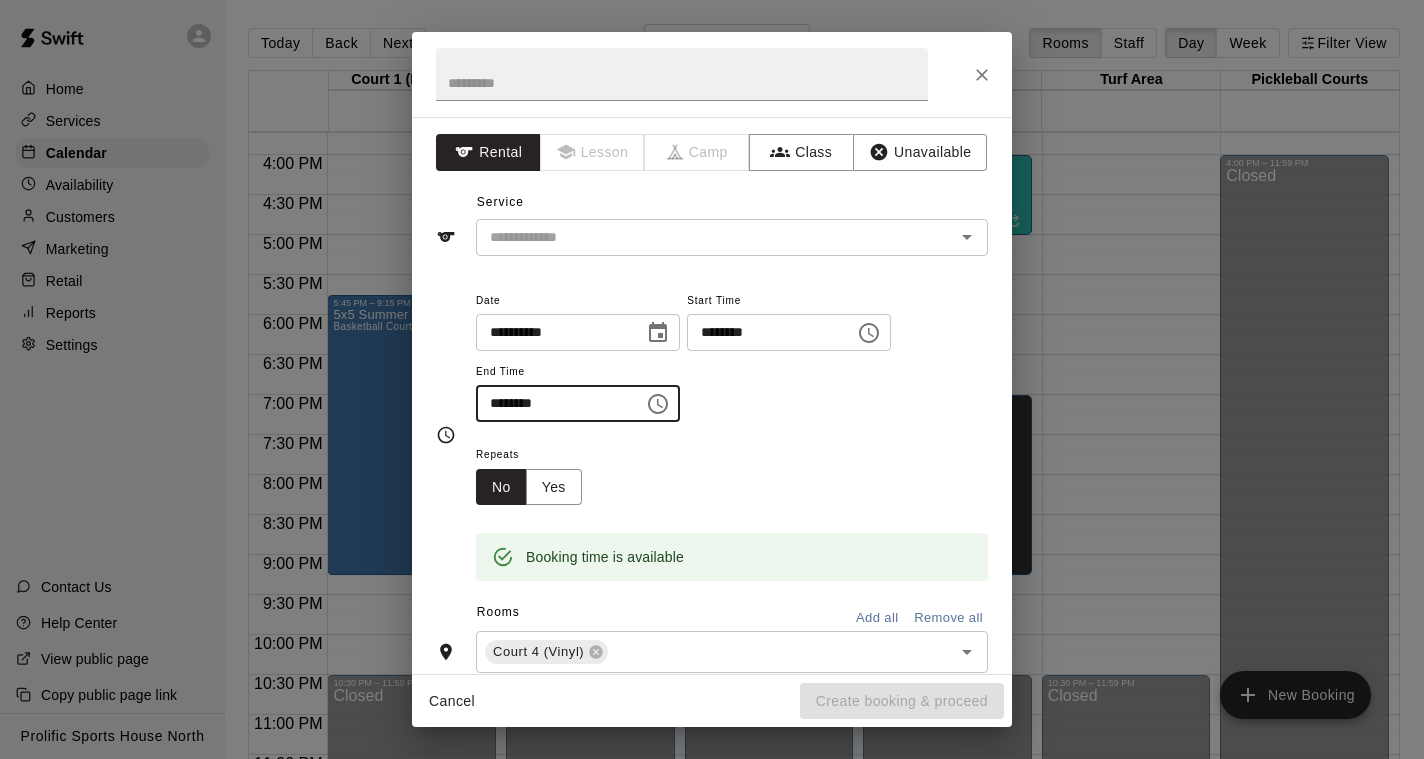 type on "********" 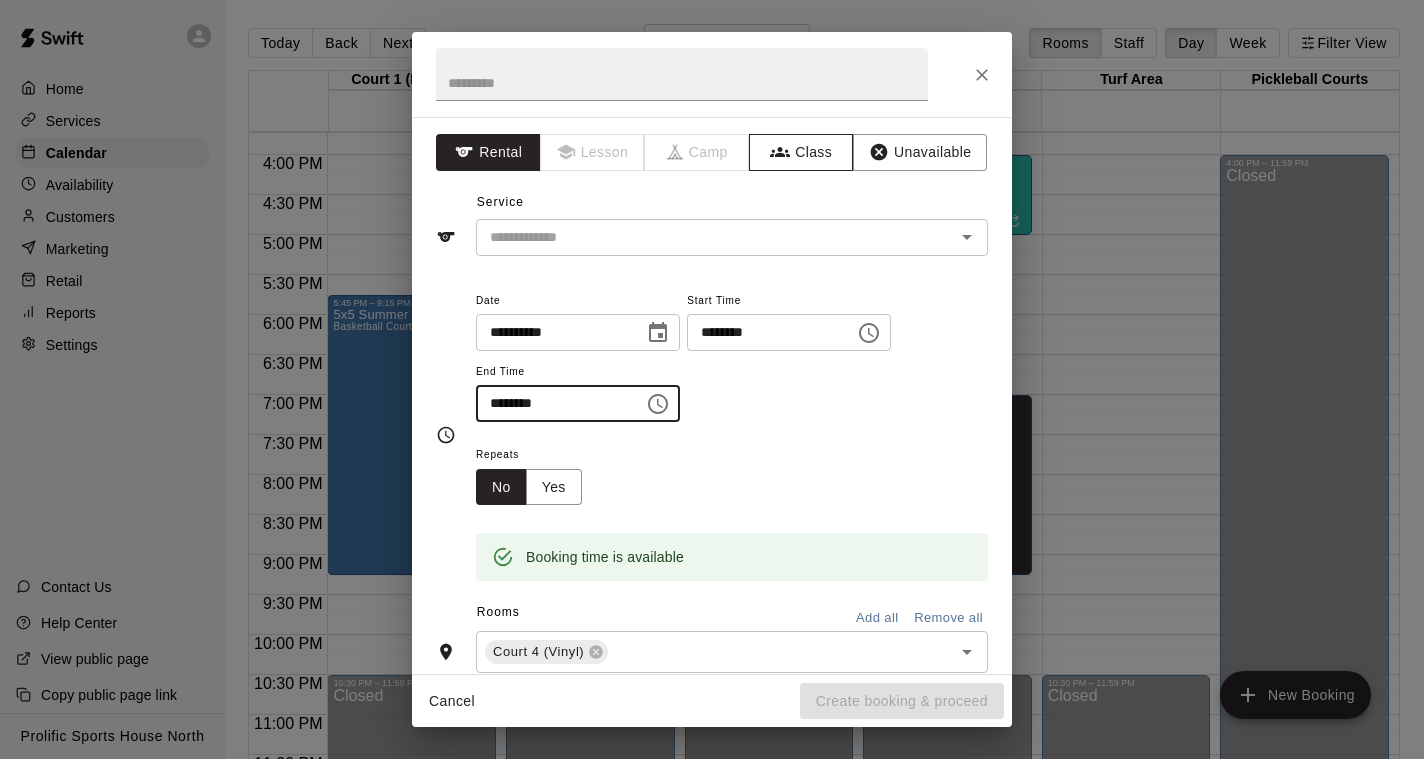 click on "Class" at bounding box center (801, 152) 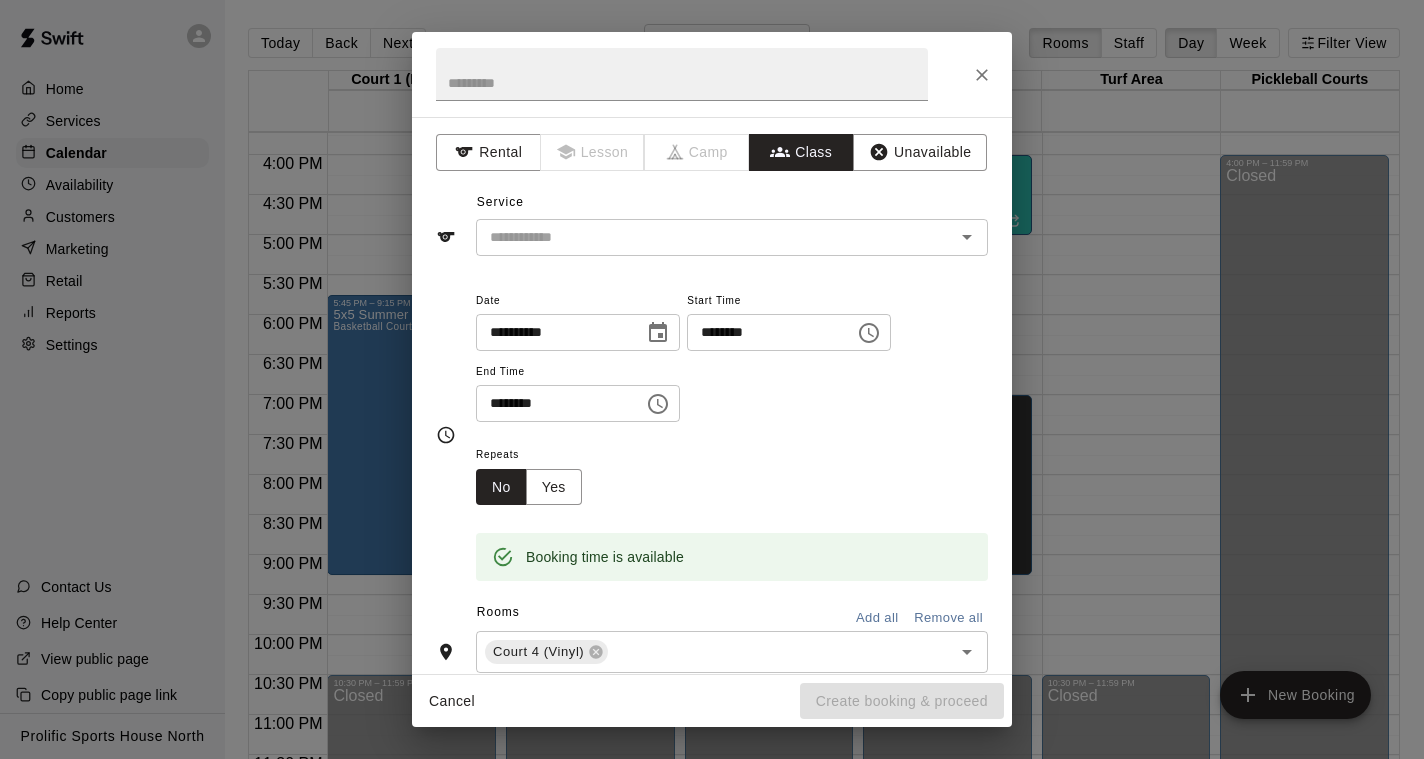 click at bounding box center [715, 237] 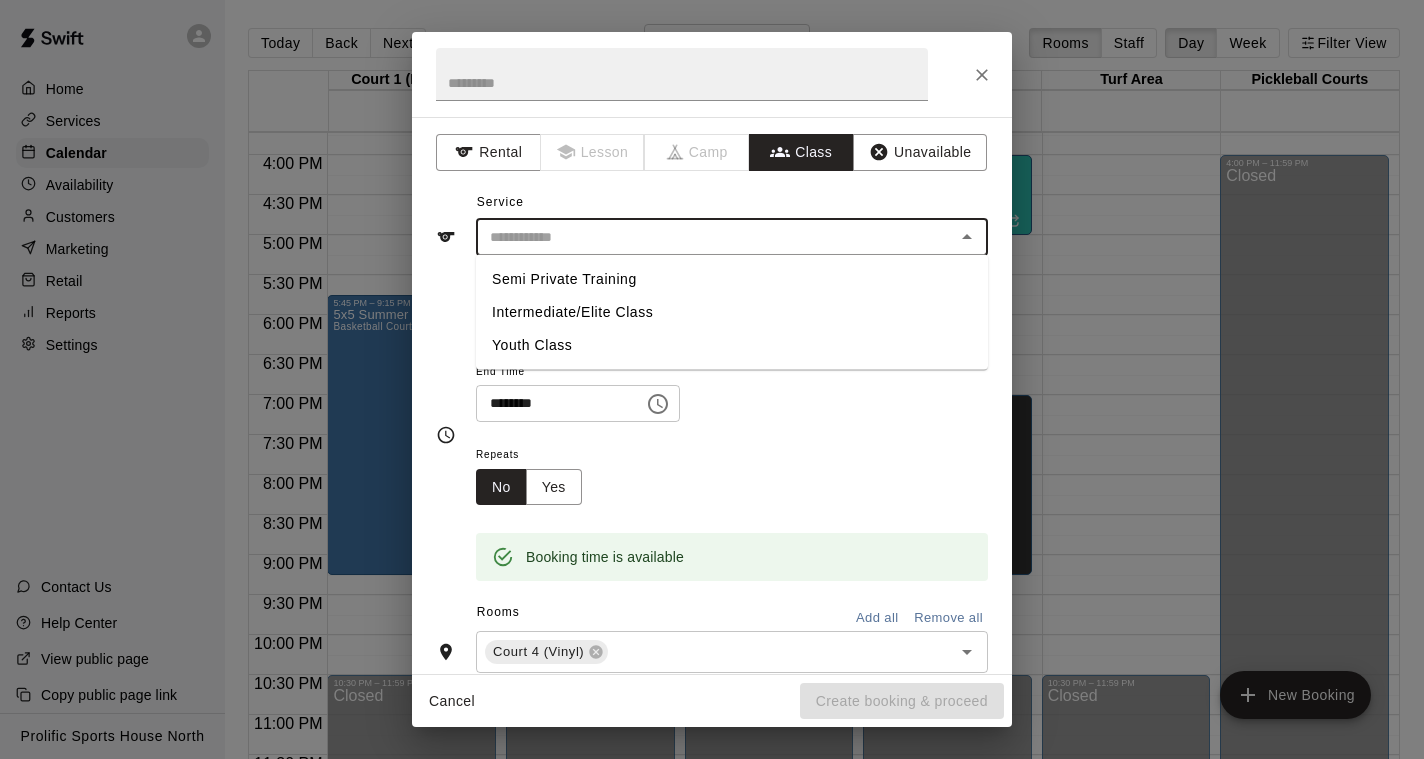 click on "Semi Private Training" at bounding box center [732, 279] 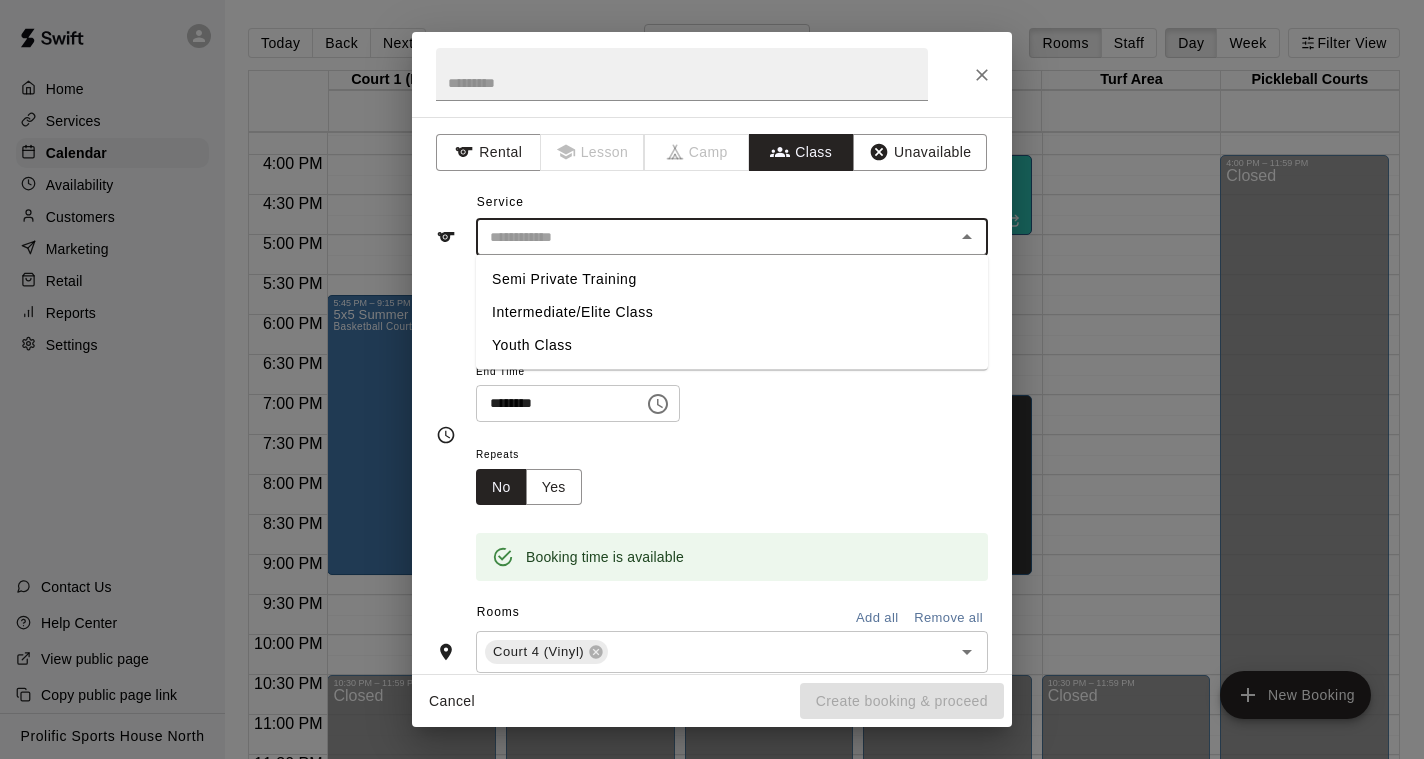 type on "**********" 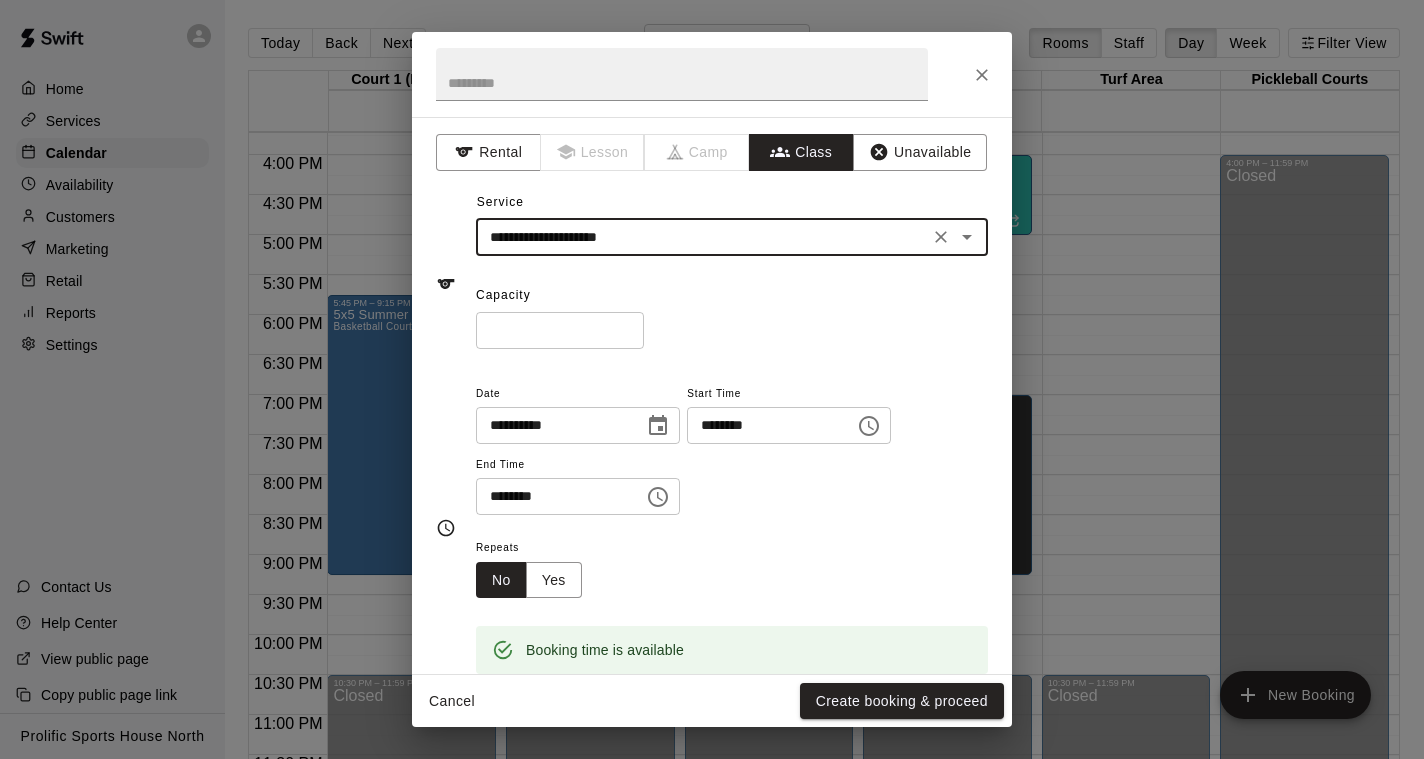 click on "*" at bounding box center [560, 330] 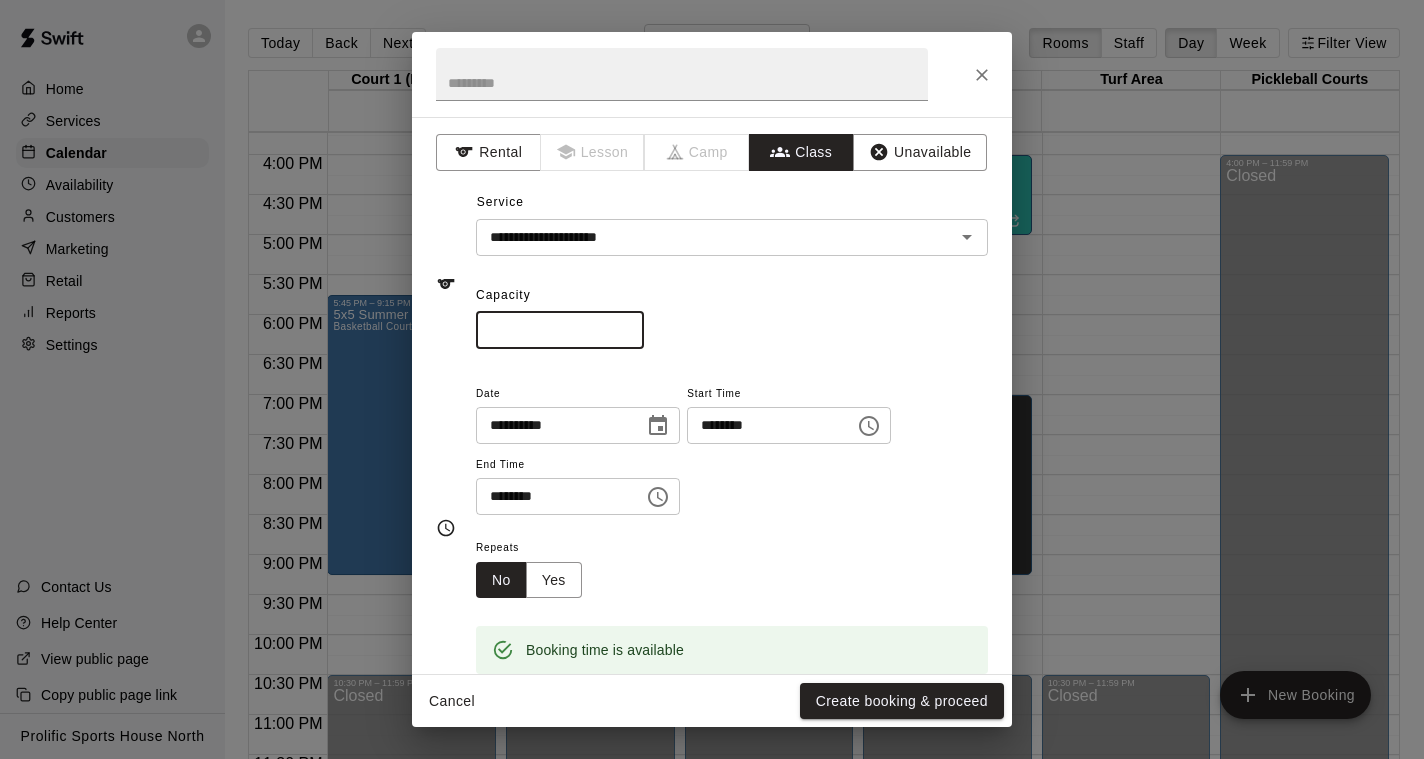 click on "*" at bounding box center [560, 330] 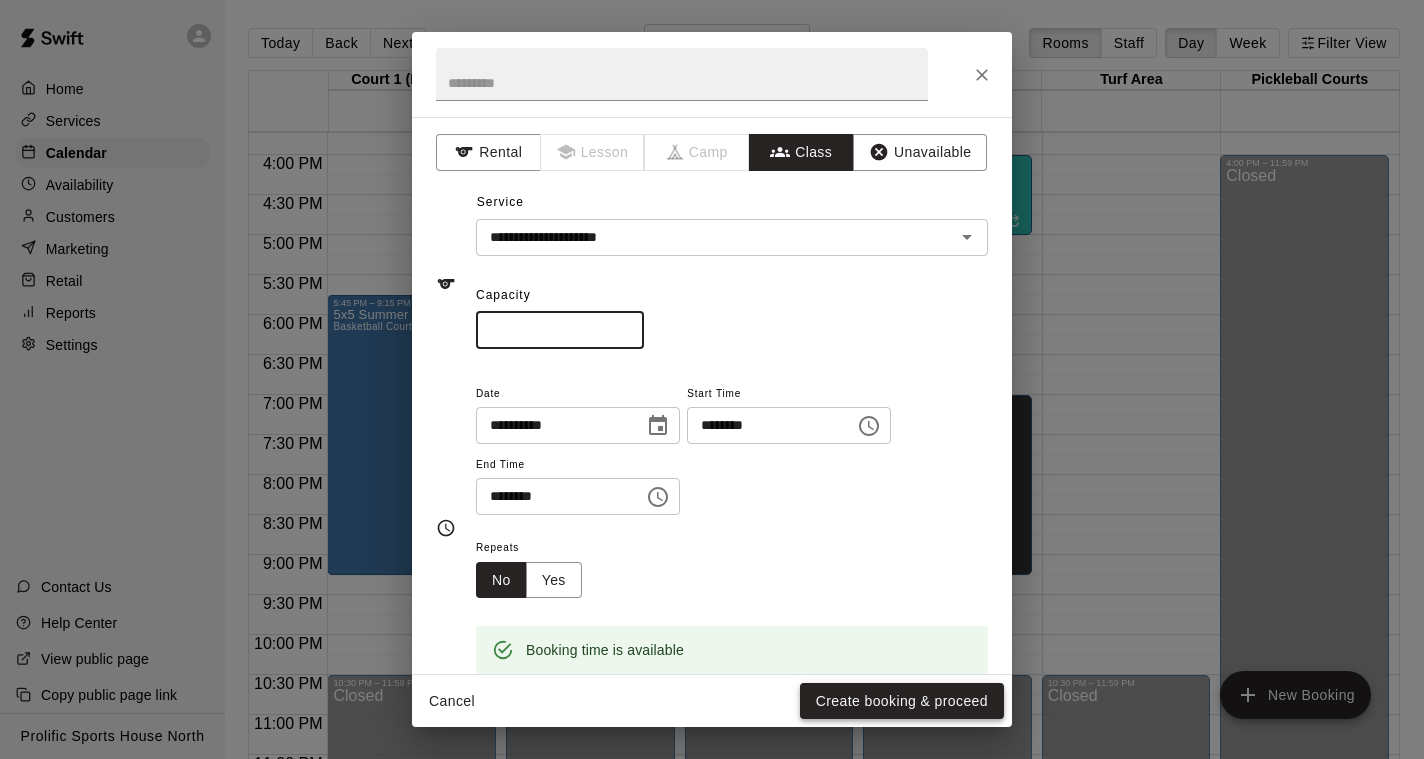 type on "*" 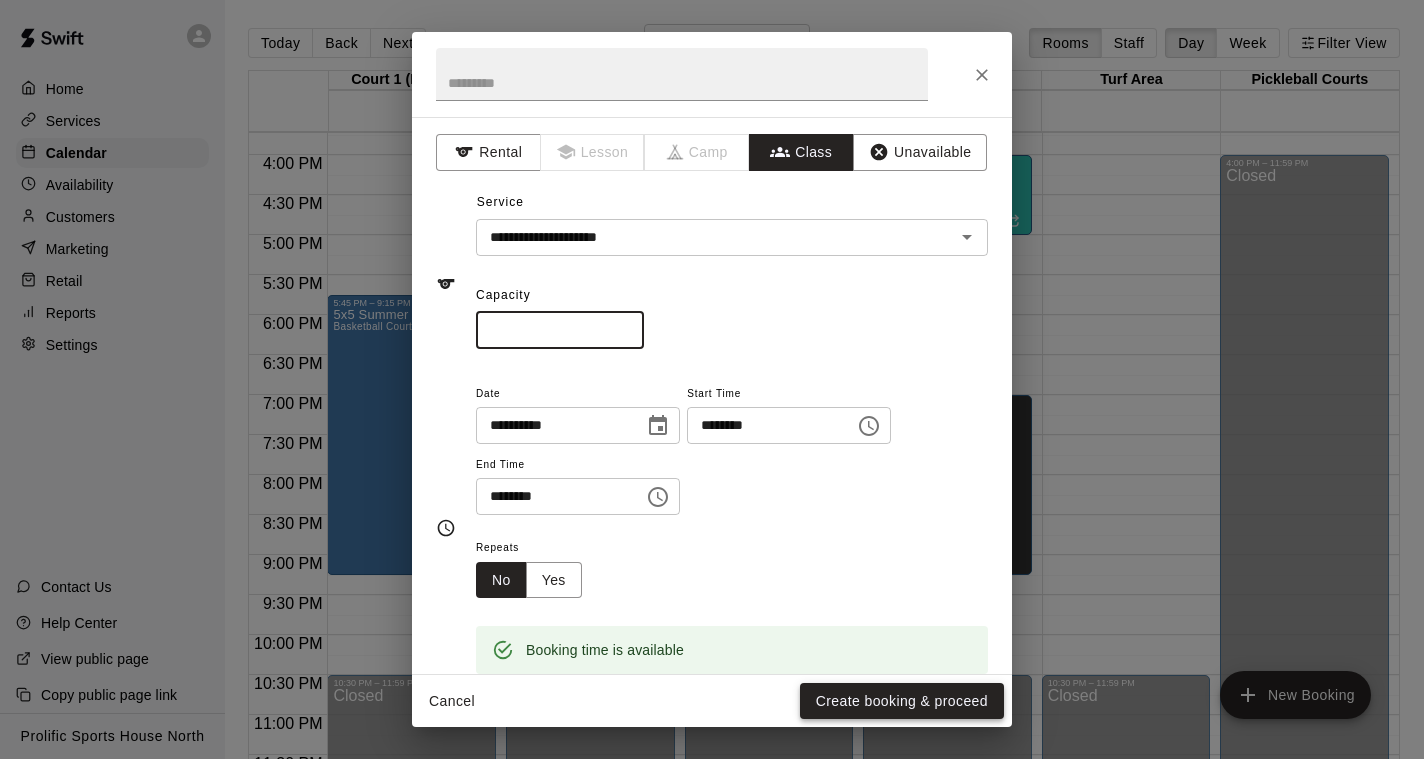 click on "Create booking & proceed" at bounding box center [902, 701] 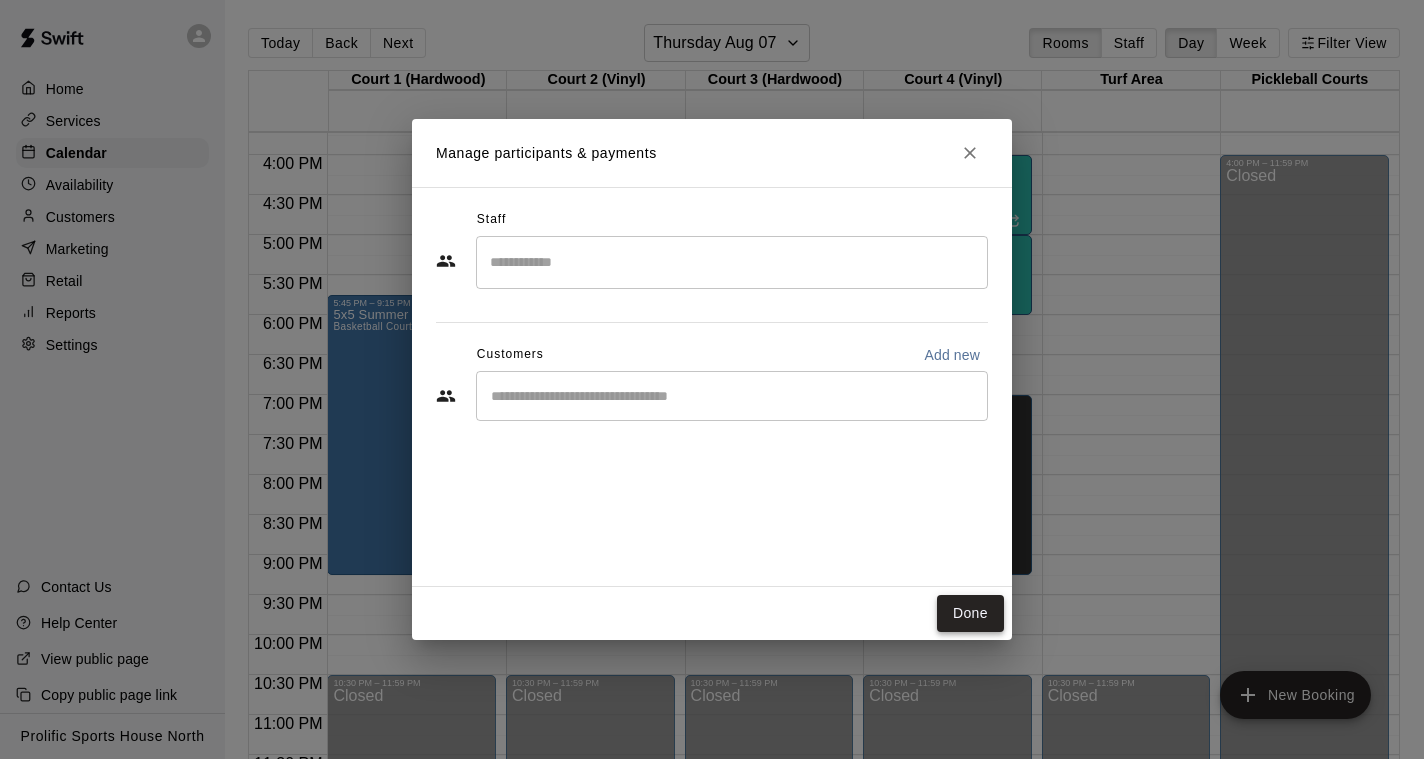 click on "Done" at bounding box center [970, 613] 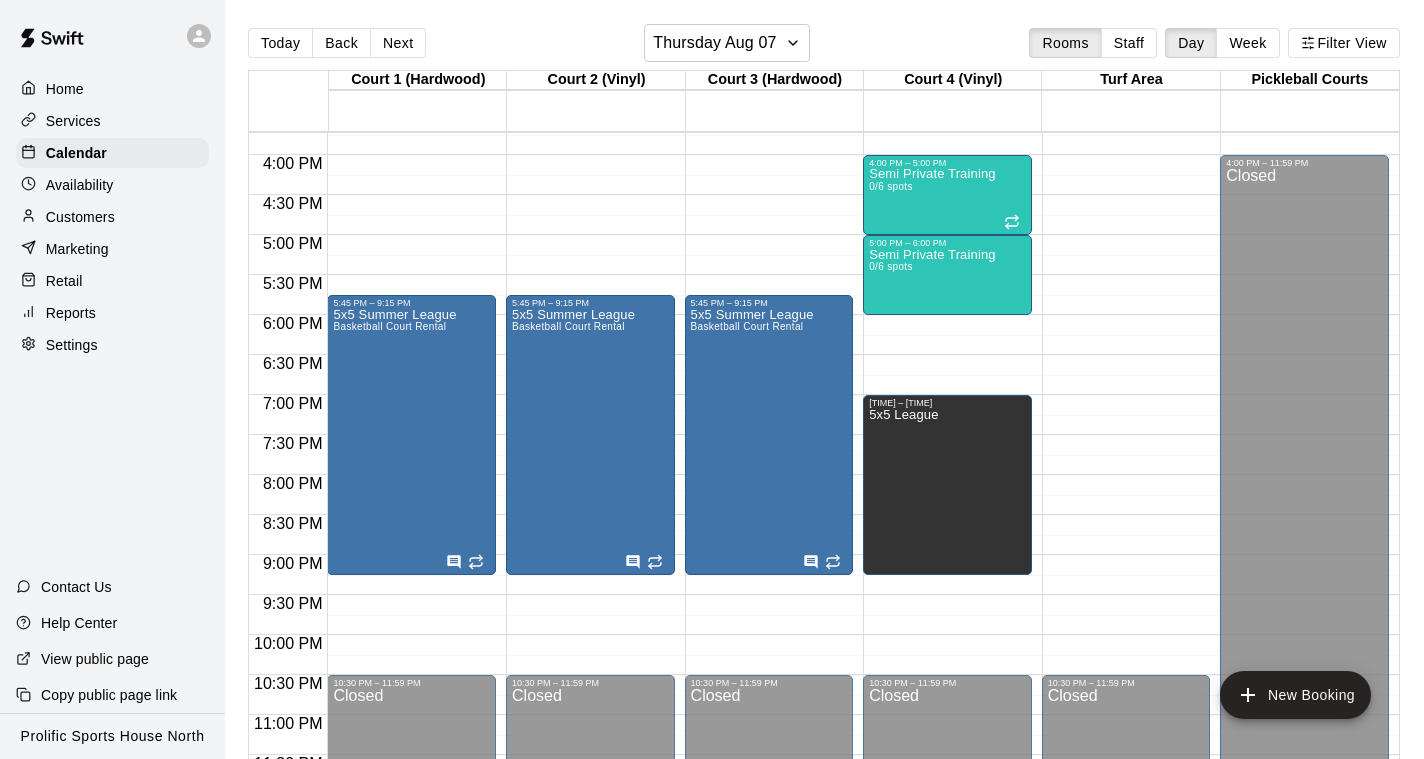 click on "[TIME] – [TIME] Closed [TIME] – [TIME] Semi Private Training 0/6 spots [TIME] – [TIME] Semi Private Training 0/6 spots [TIME] – [TIME] 5x5 League [TIME] – [TIME] Closed" at bounding box center [947, -165] 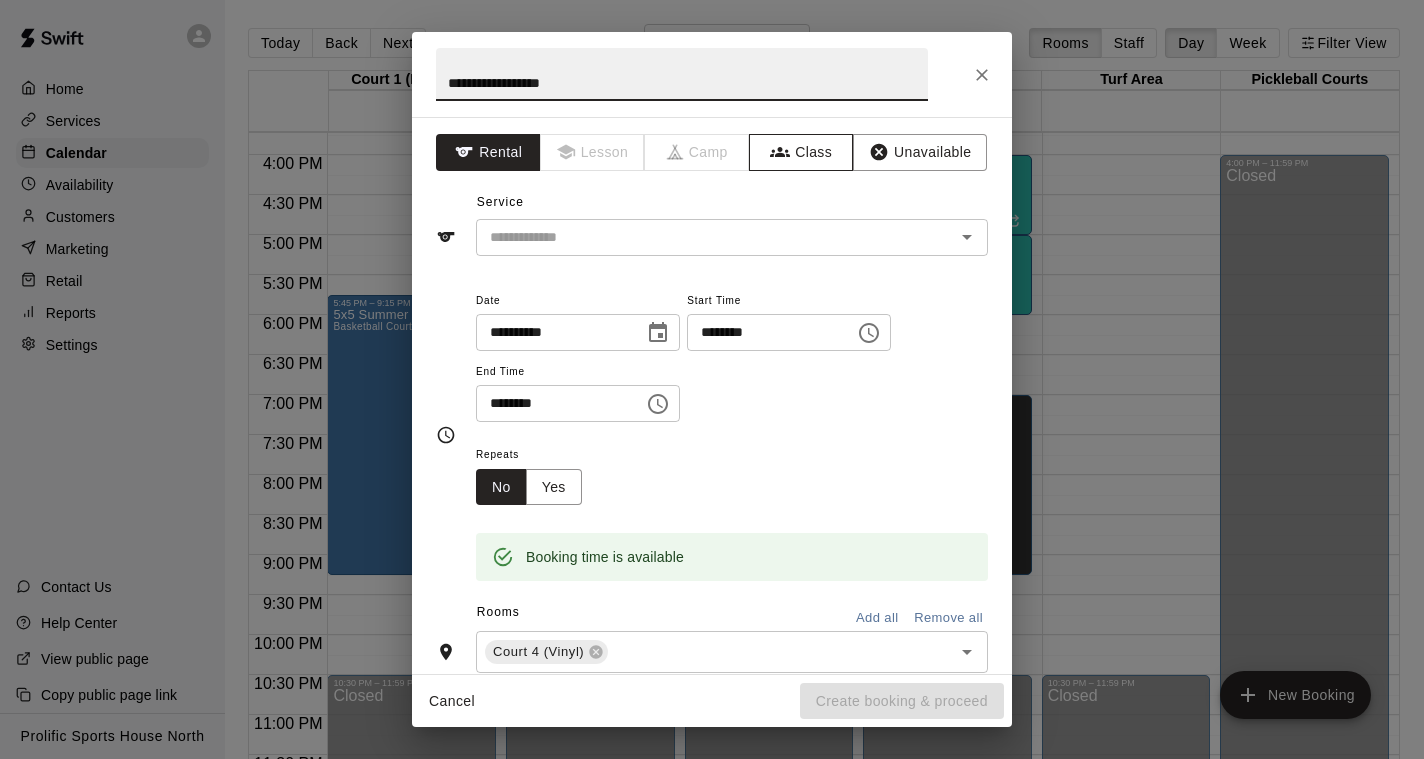 type on "**********" 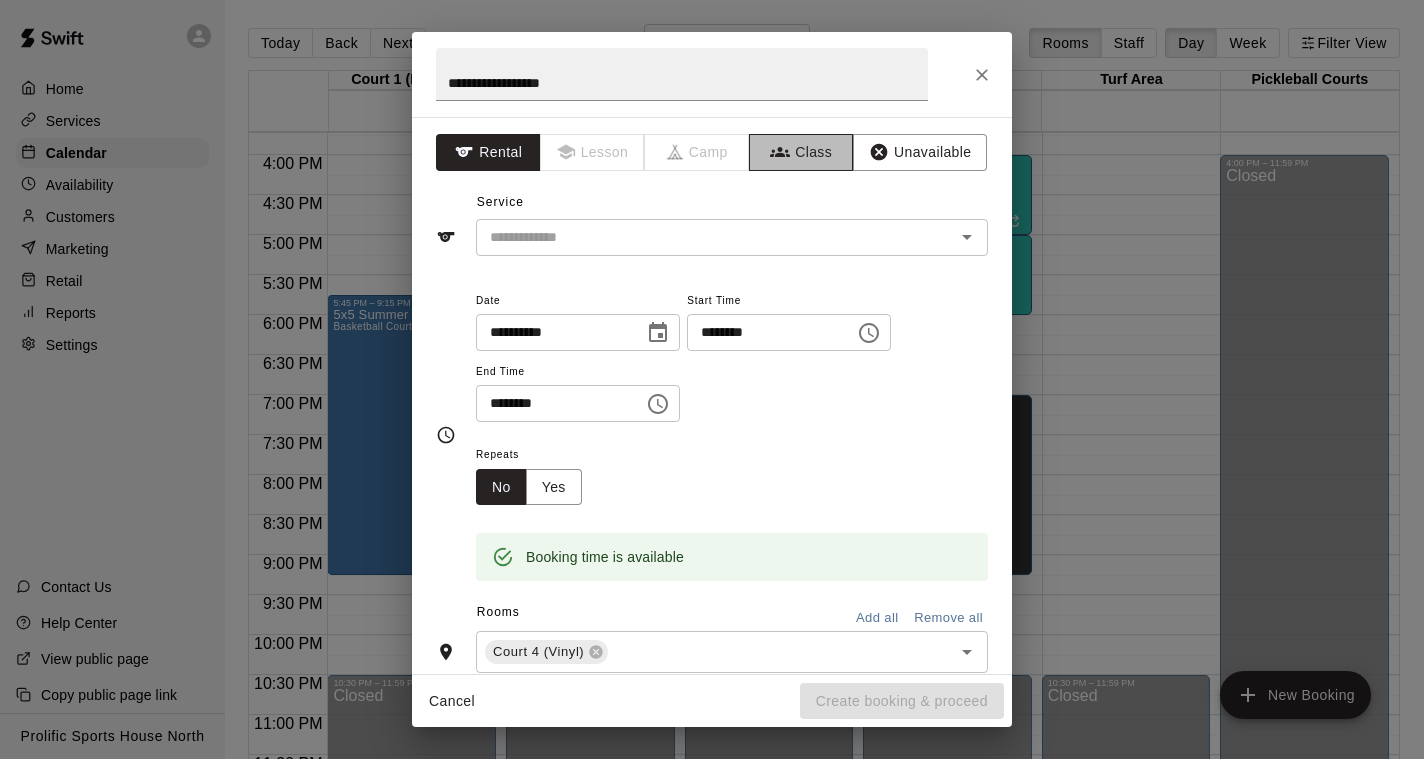 click 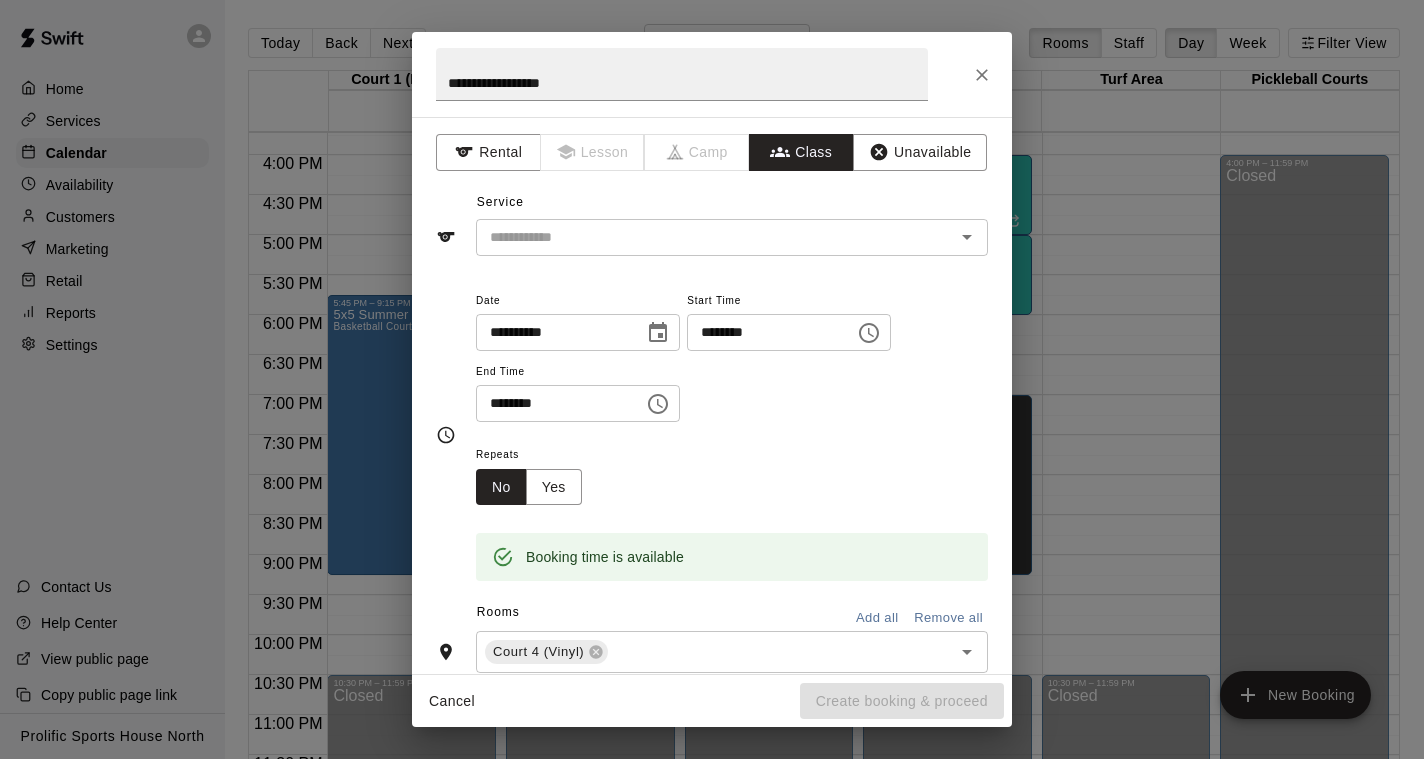 click at bounding box center [715, 237] 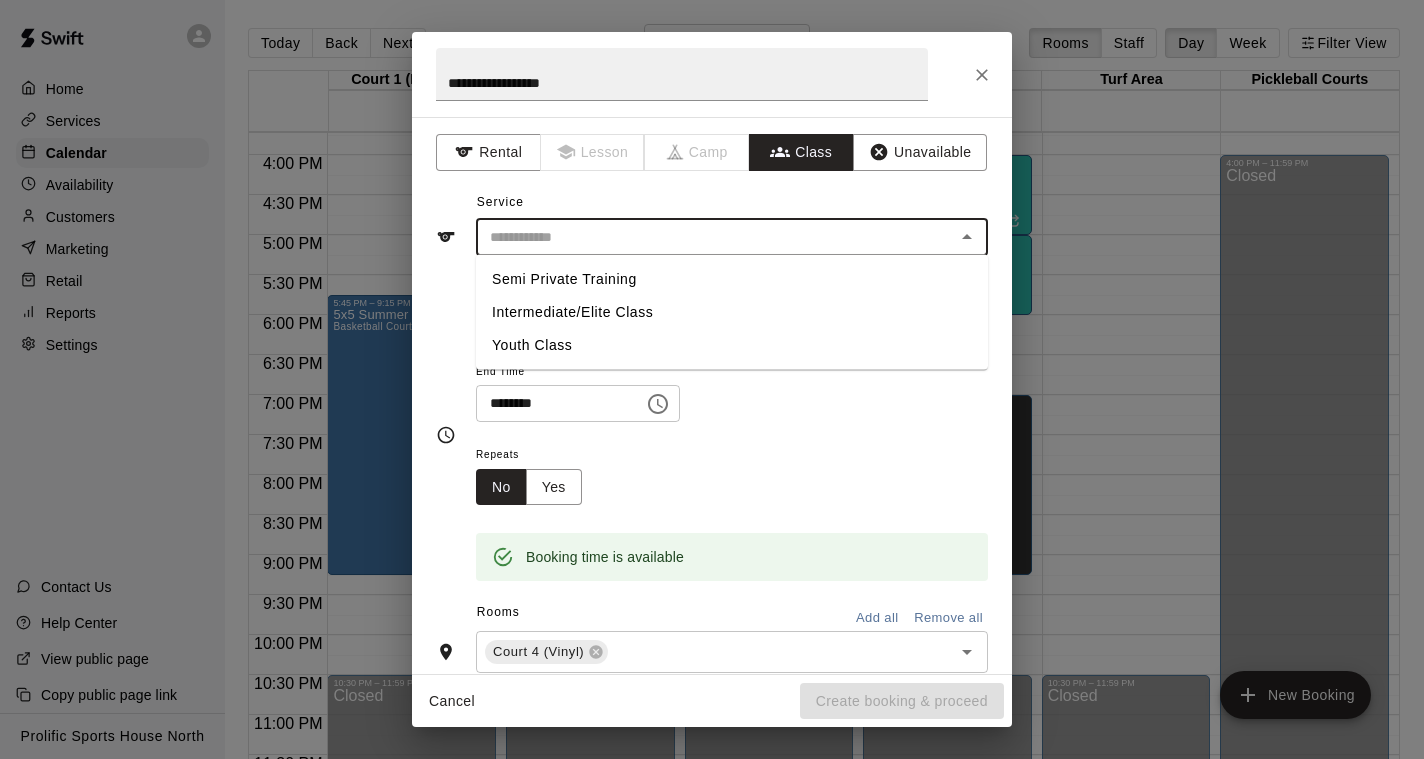 click on "Intermediate/Elite Class" at bounding box center (732, 312) 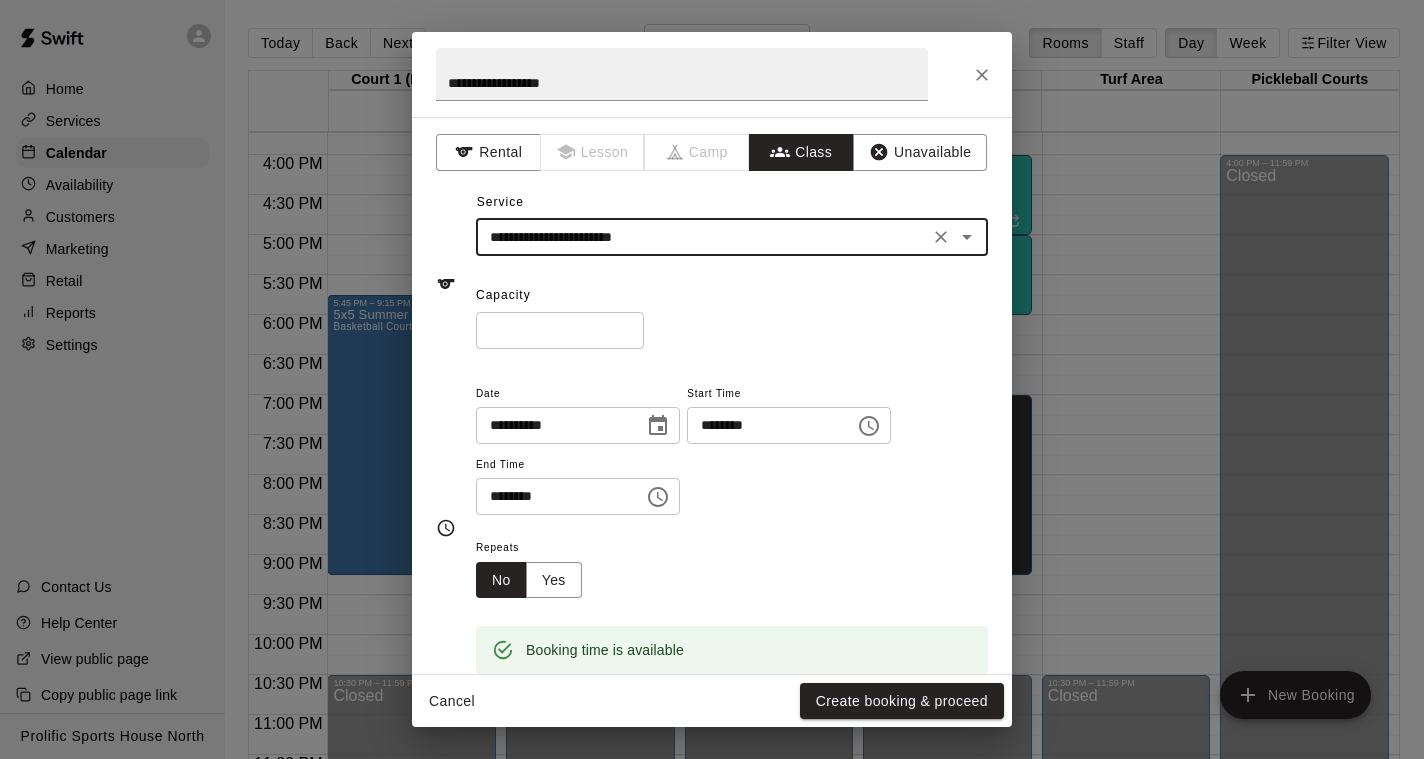type on "**********" 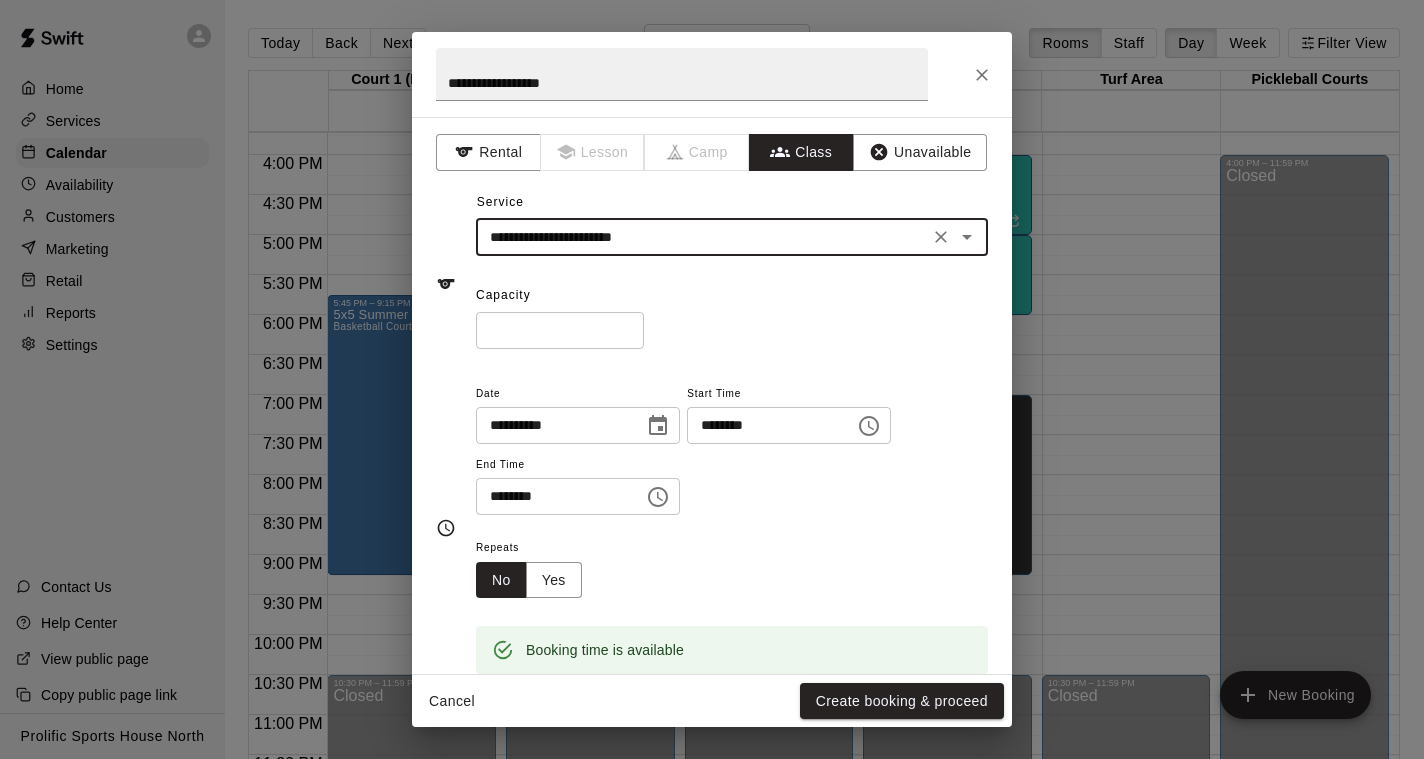 click on "*" at bounding box center [560, 330] 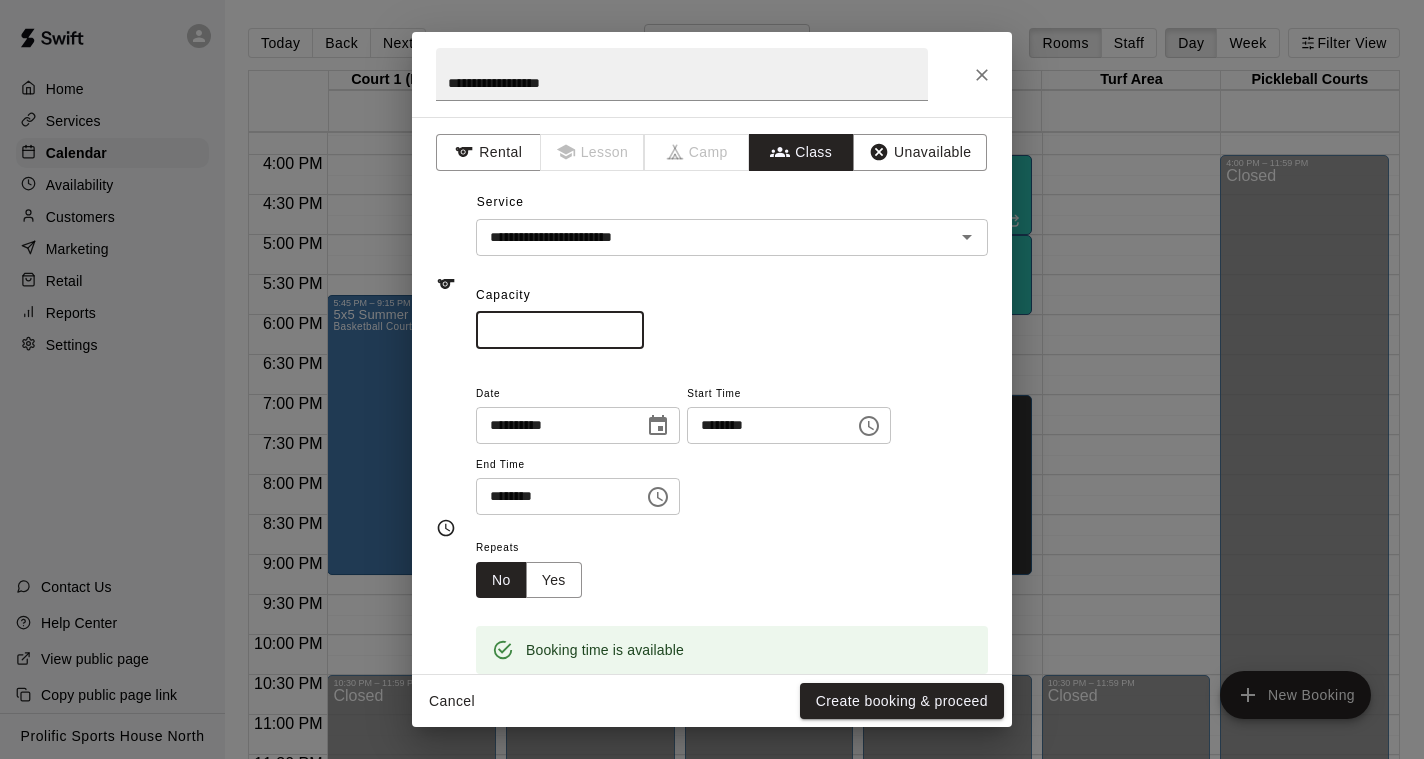 click on "*" at bounding box center (560, 330) 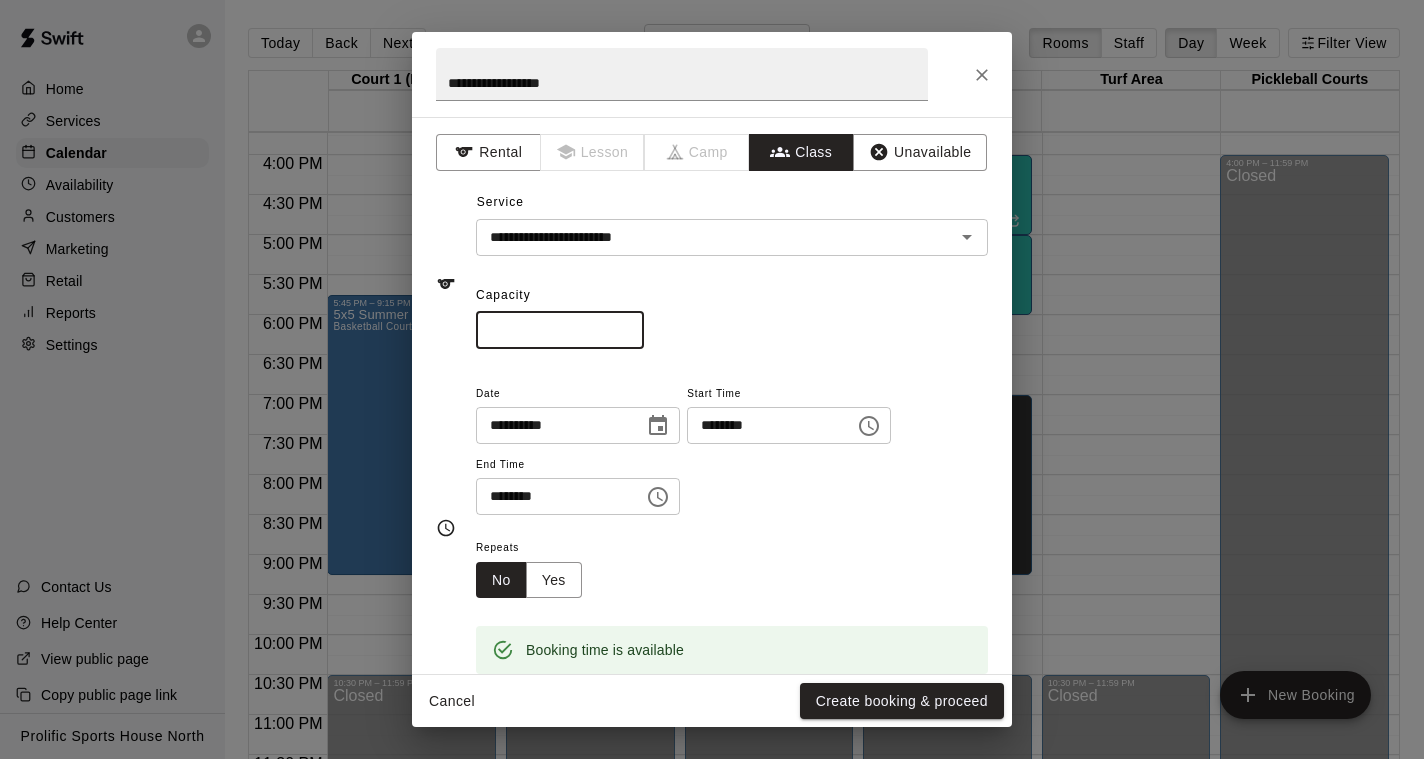 type on "**" 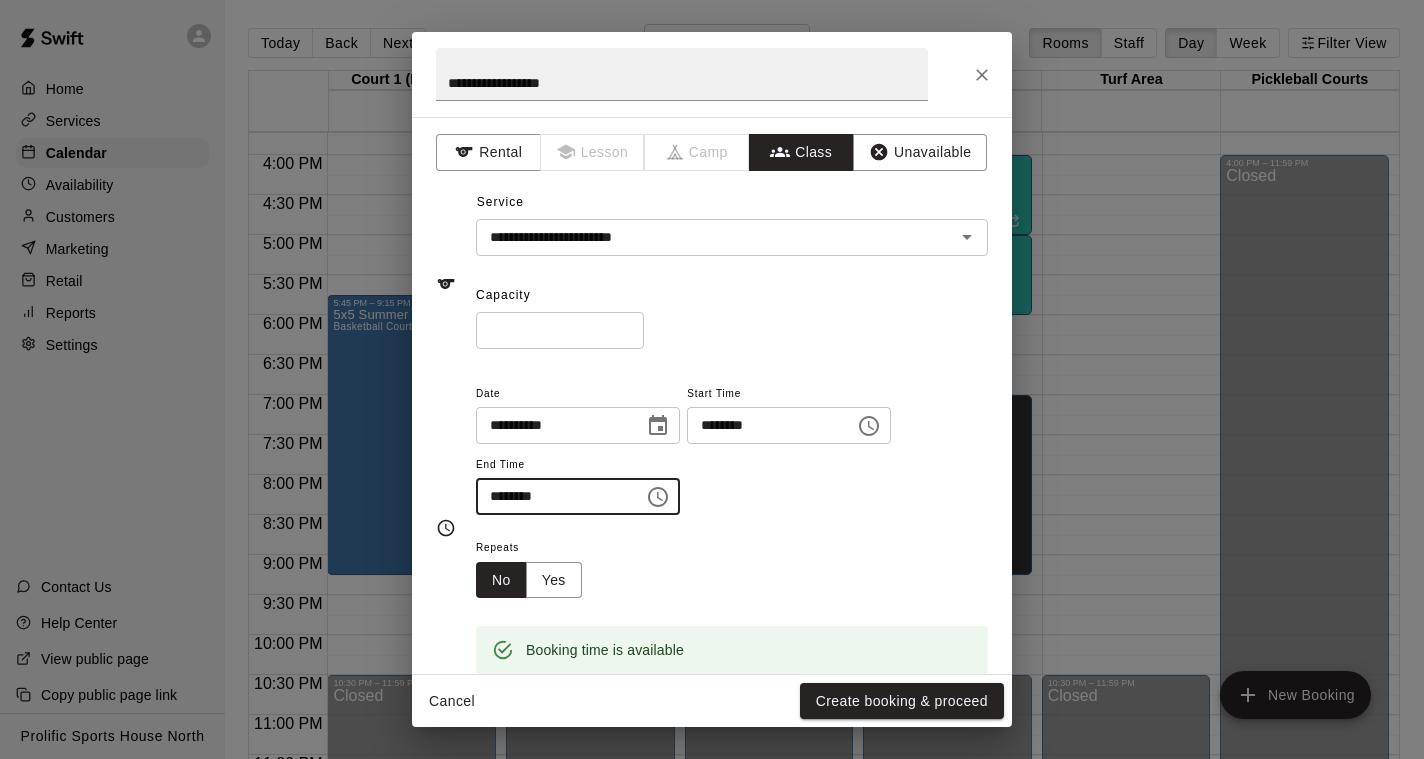 click on "********" at bounding box center [553, 496] 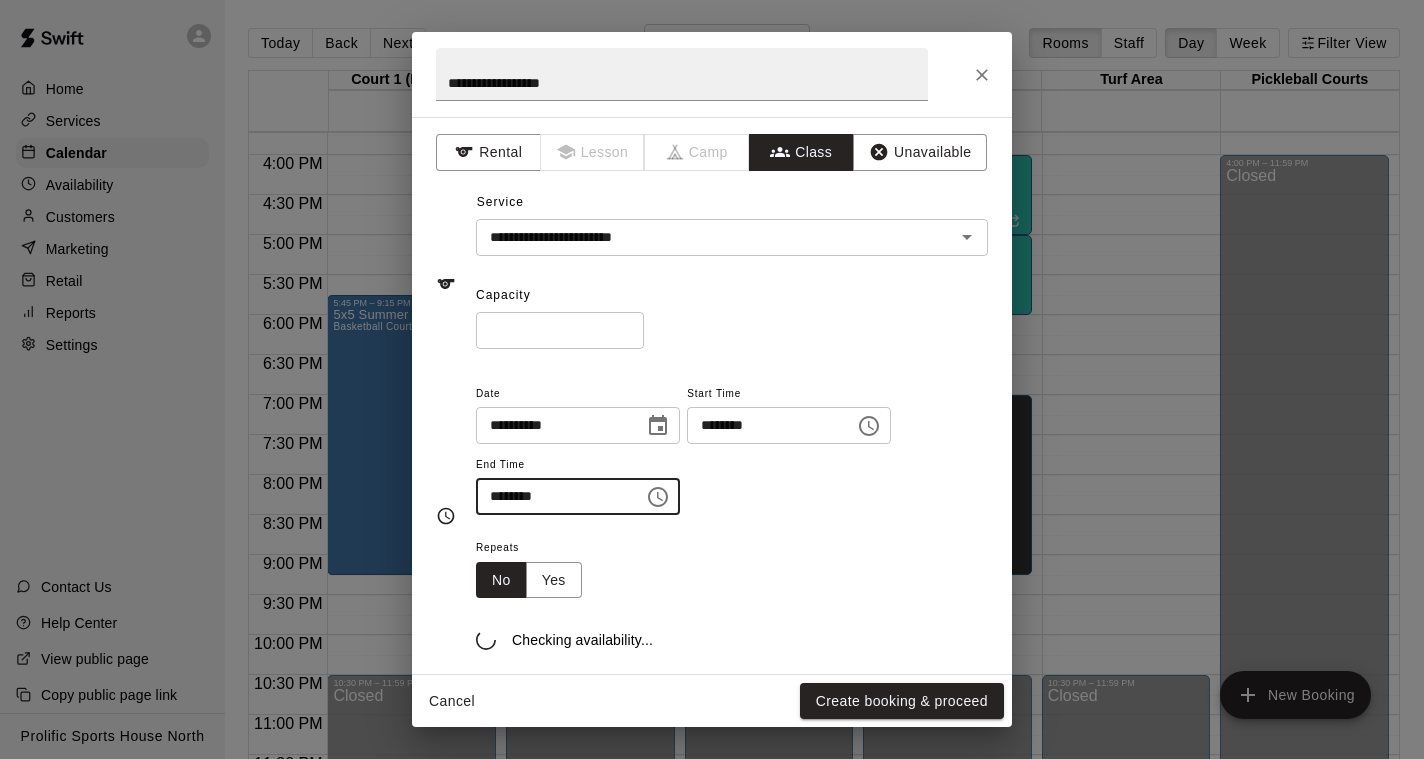 type on "********" 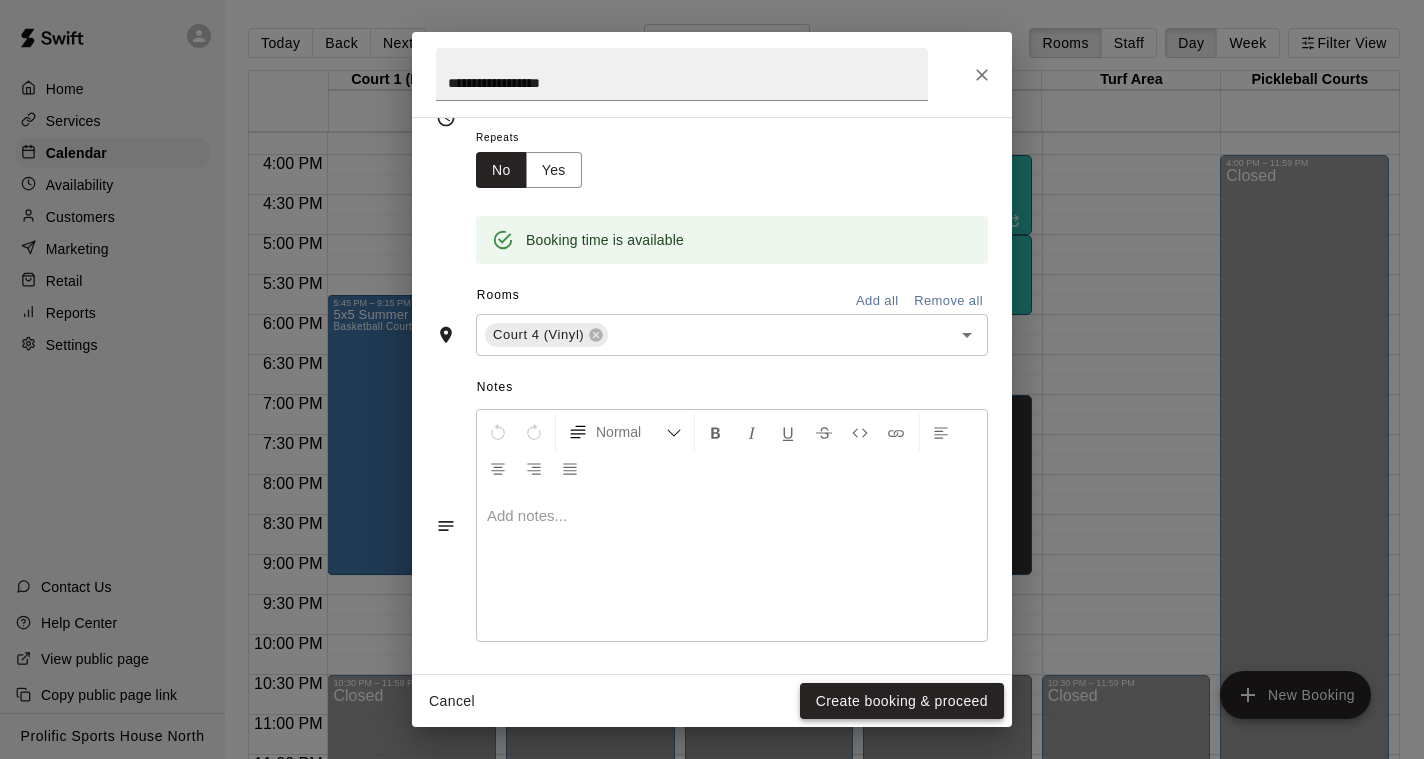 scroll, scrollTop: 409, scrollLeft: 0, axis: vertical 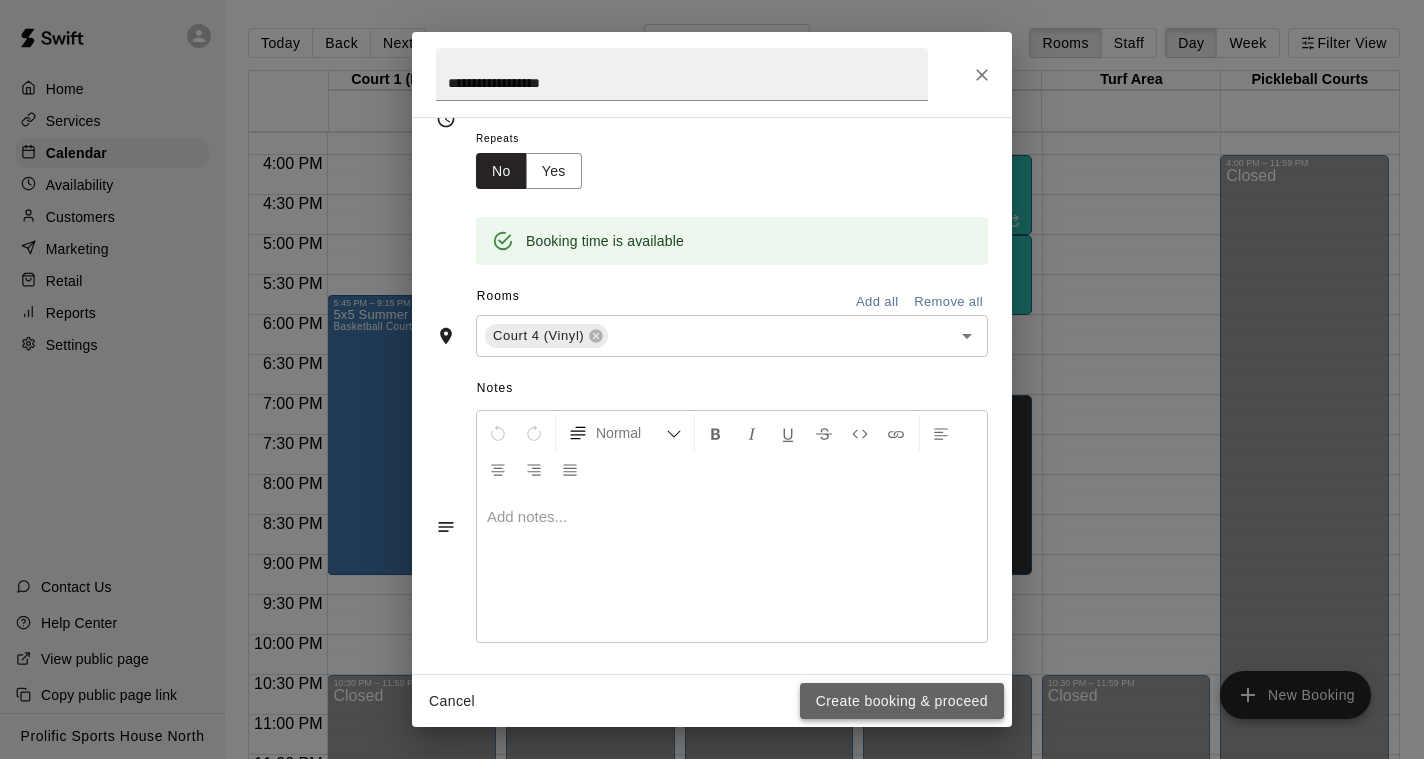 click on "Create booking & proceed" at bounding box center (902, 701) 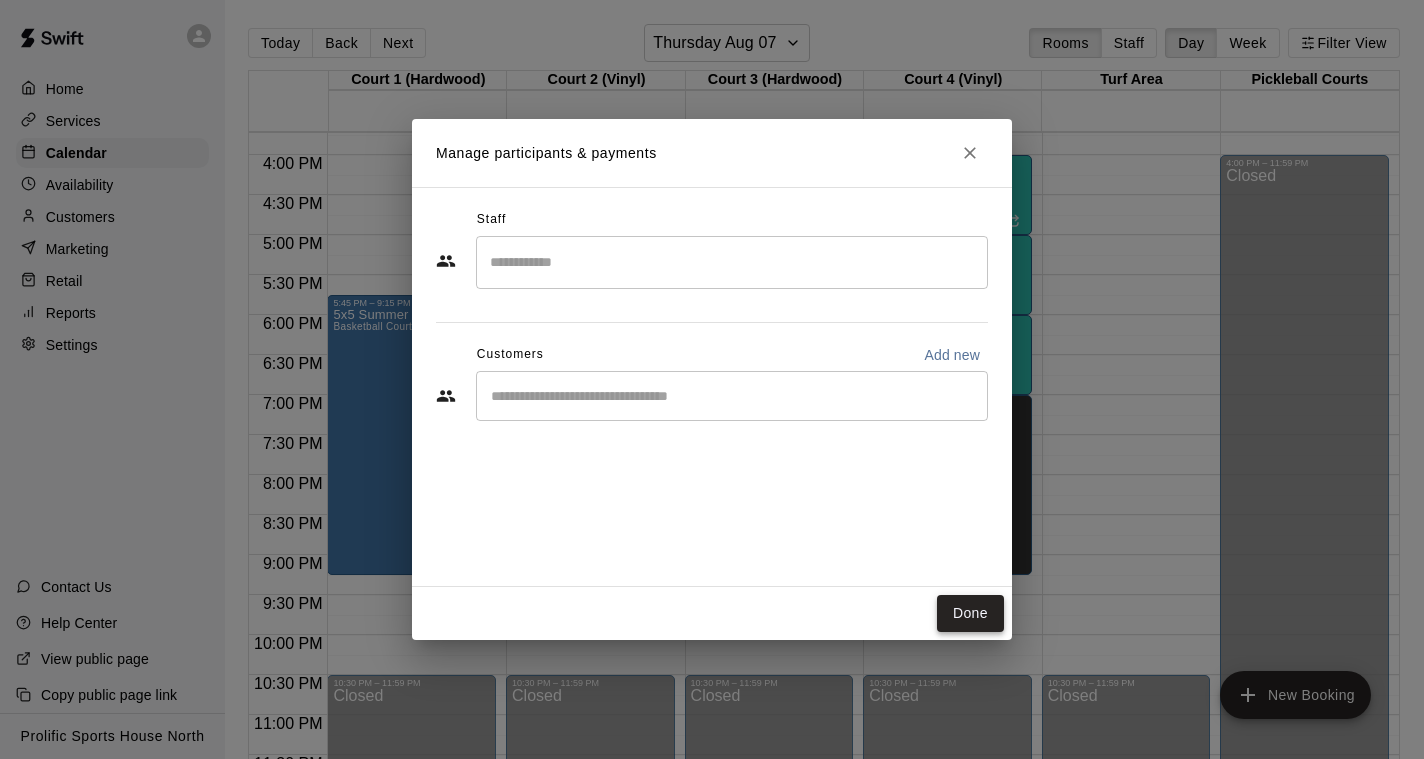 click on "Done" at bounding box center (970, 613) 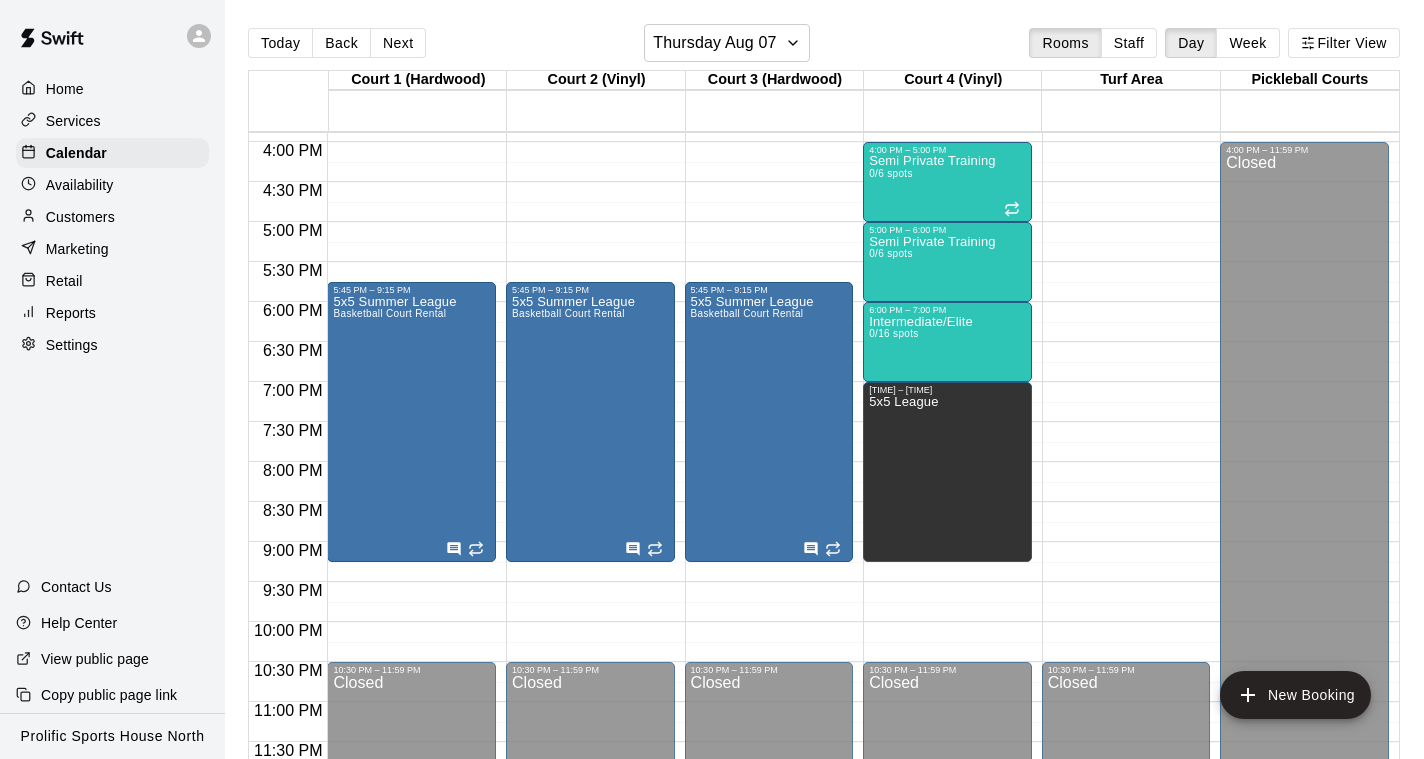 scroll, scrollTop: 1272, scrollLeft: 0, axis: vertical 